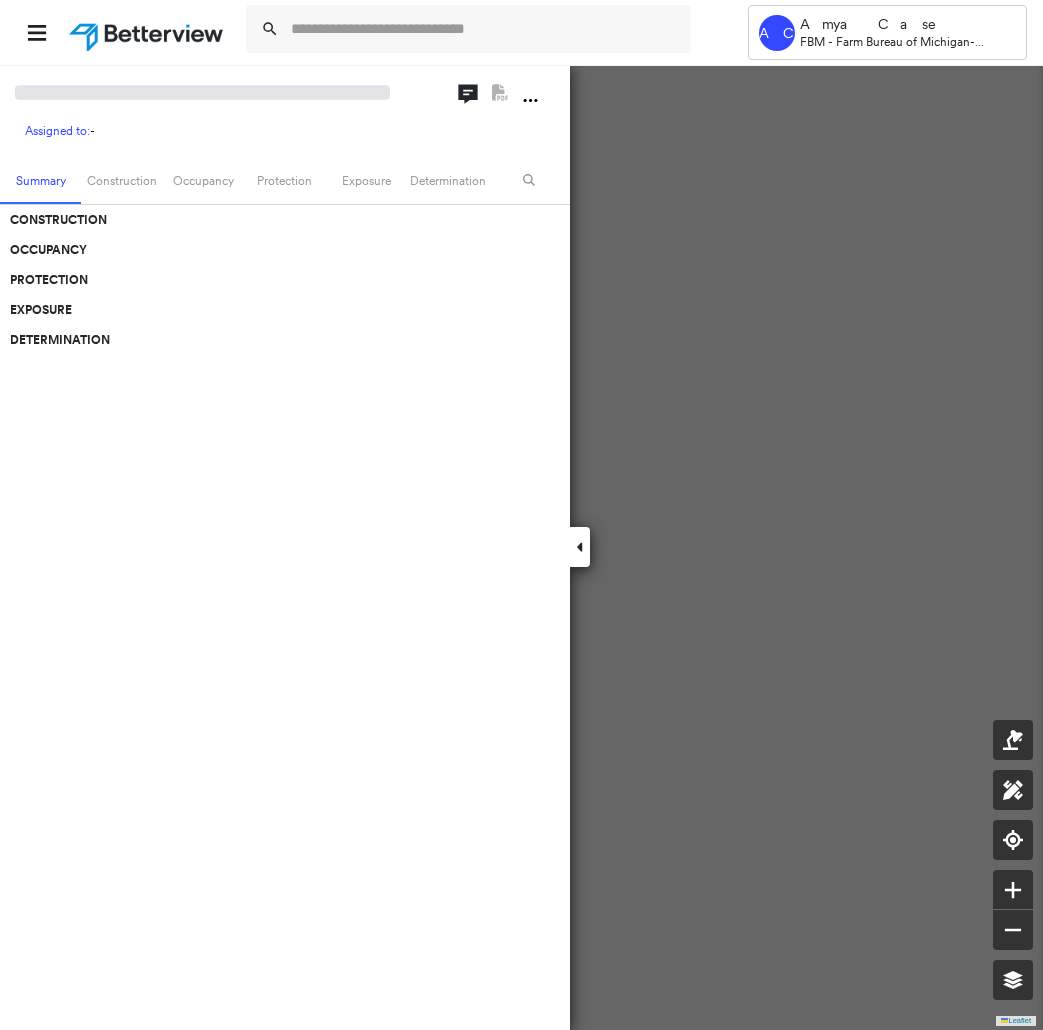 scroll, scrollTop: 0, scrollLeft: 0, axis: both 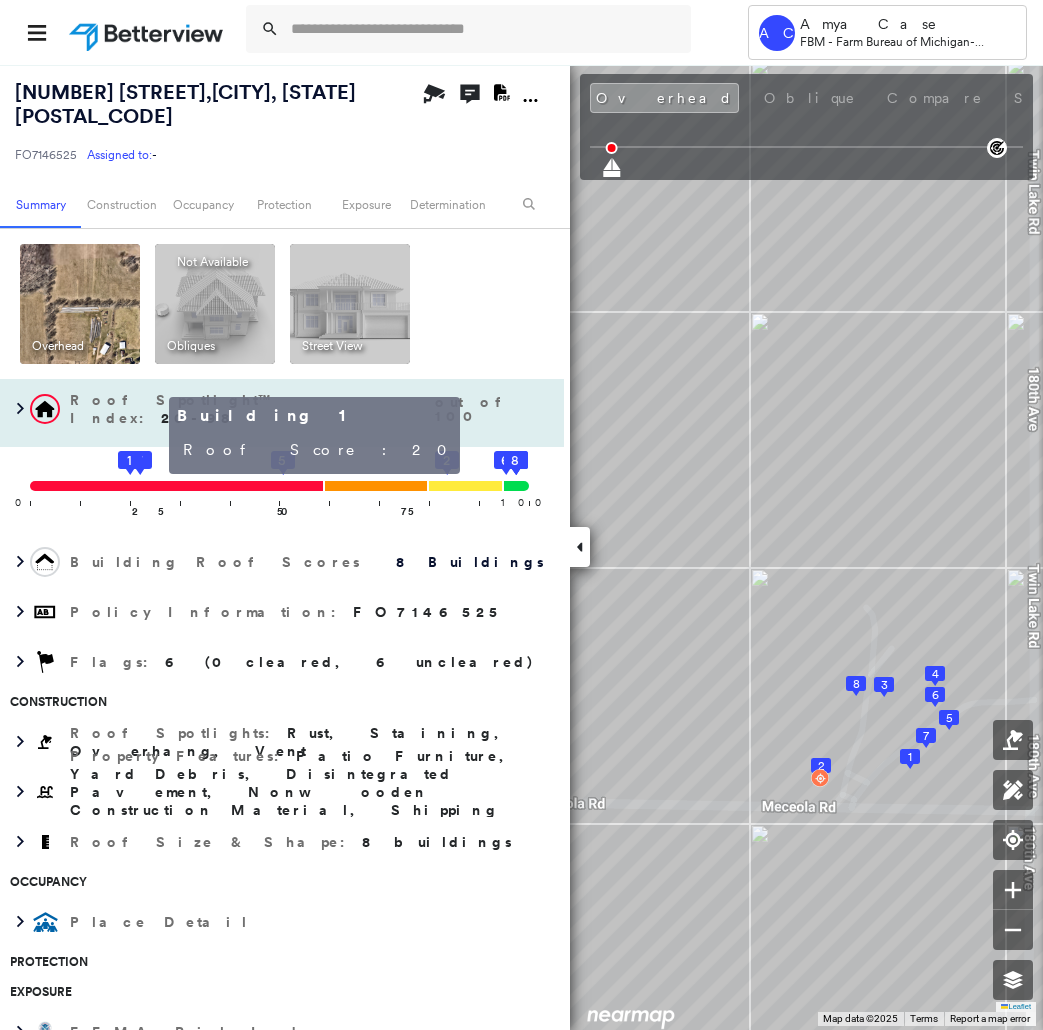 click 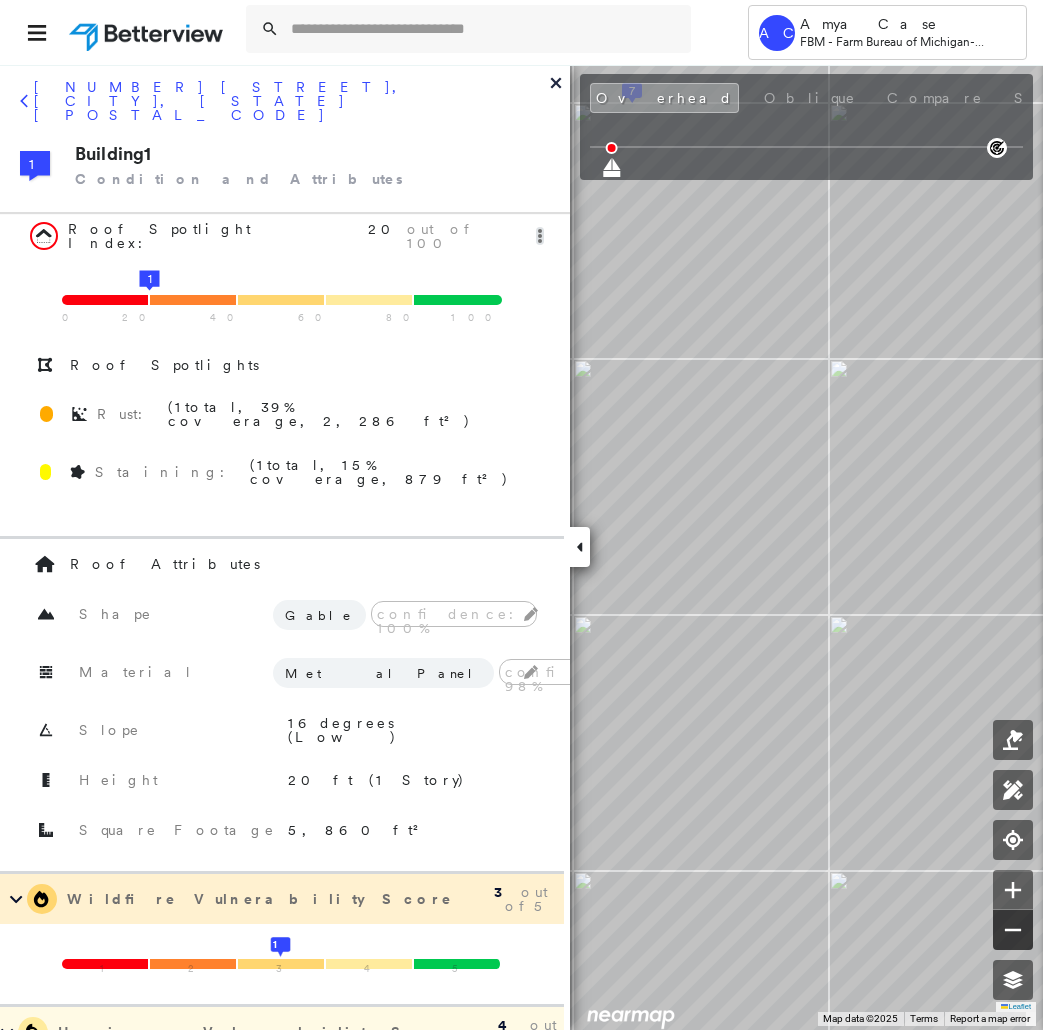 click 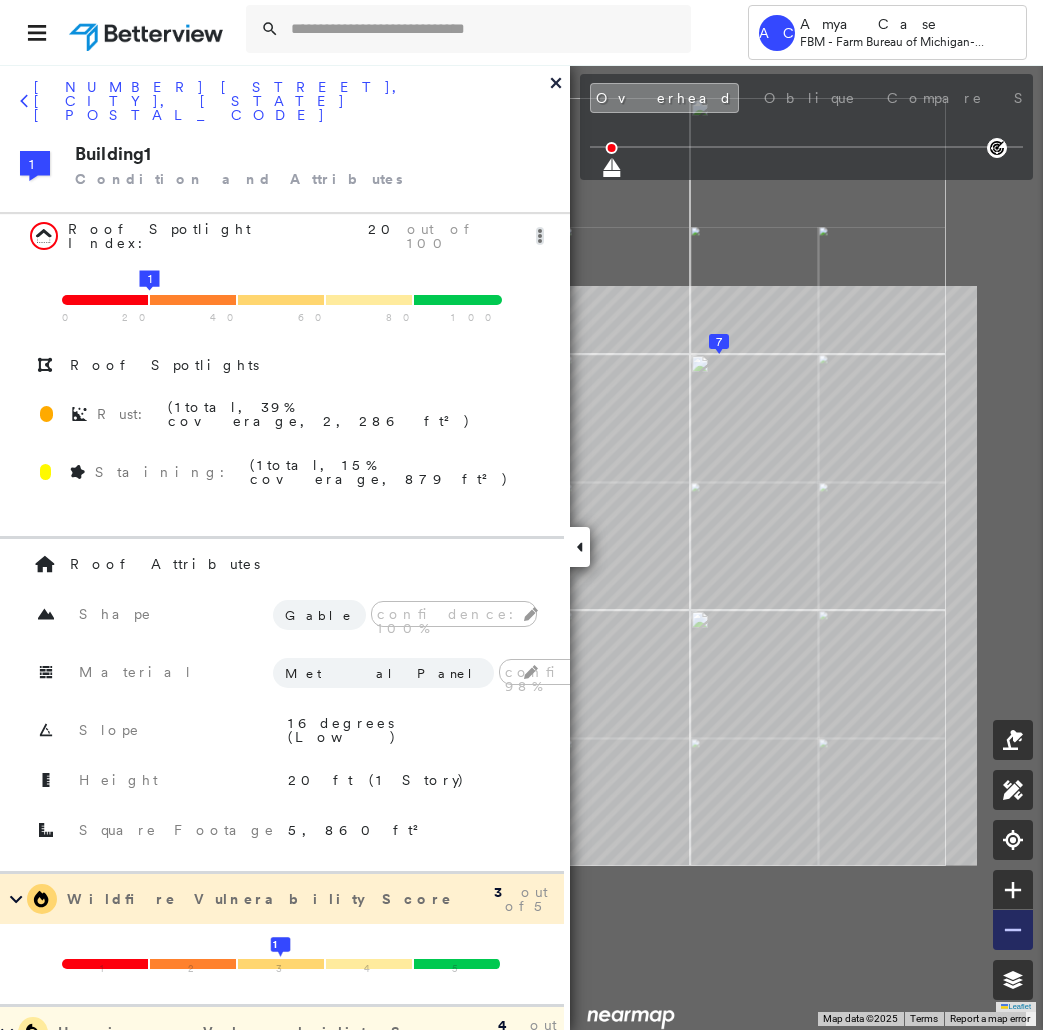 click 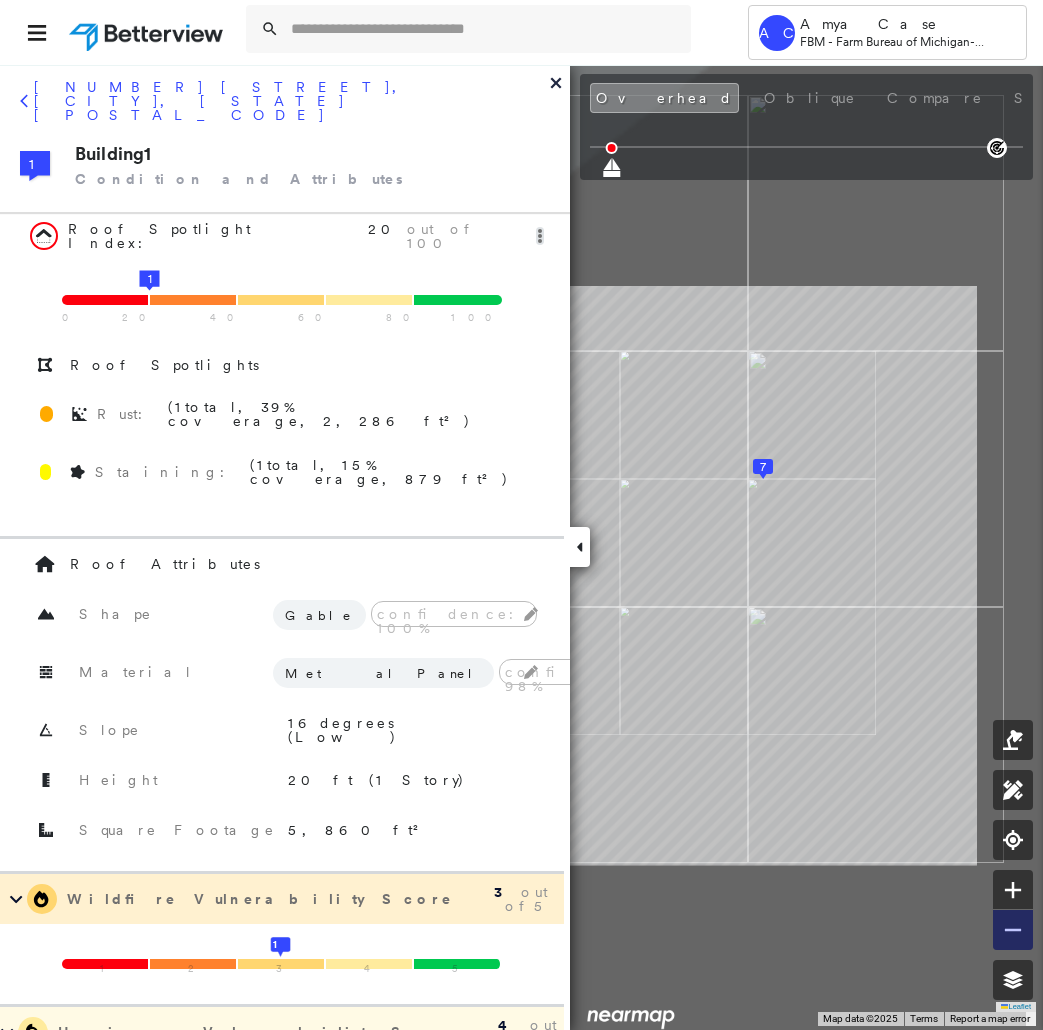 click 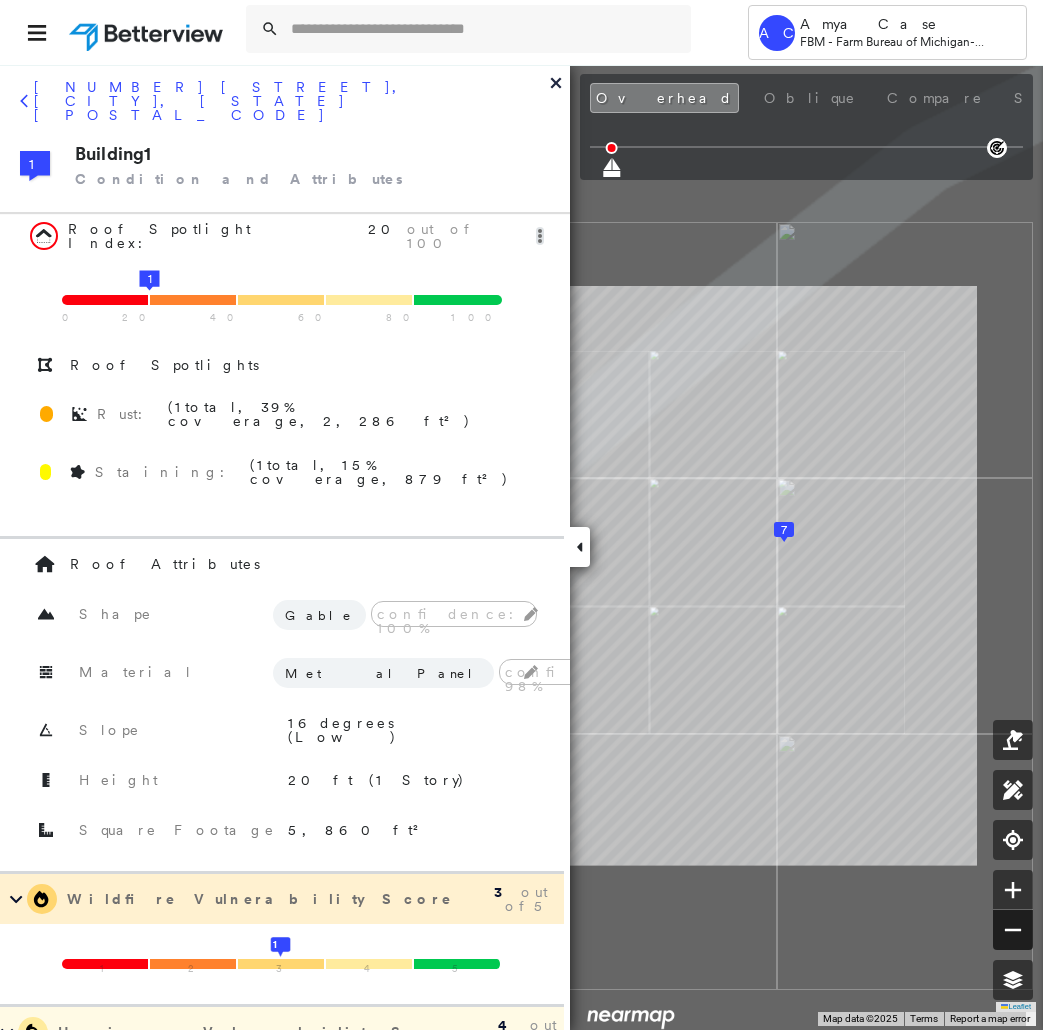 click 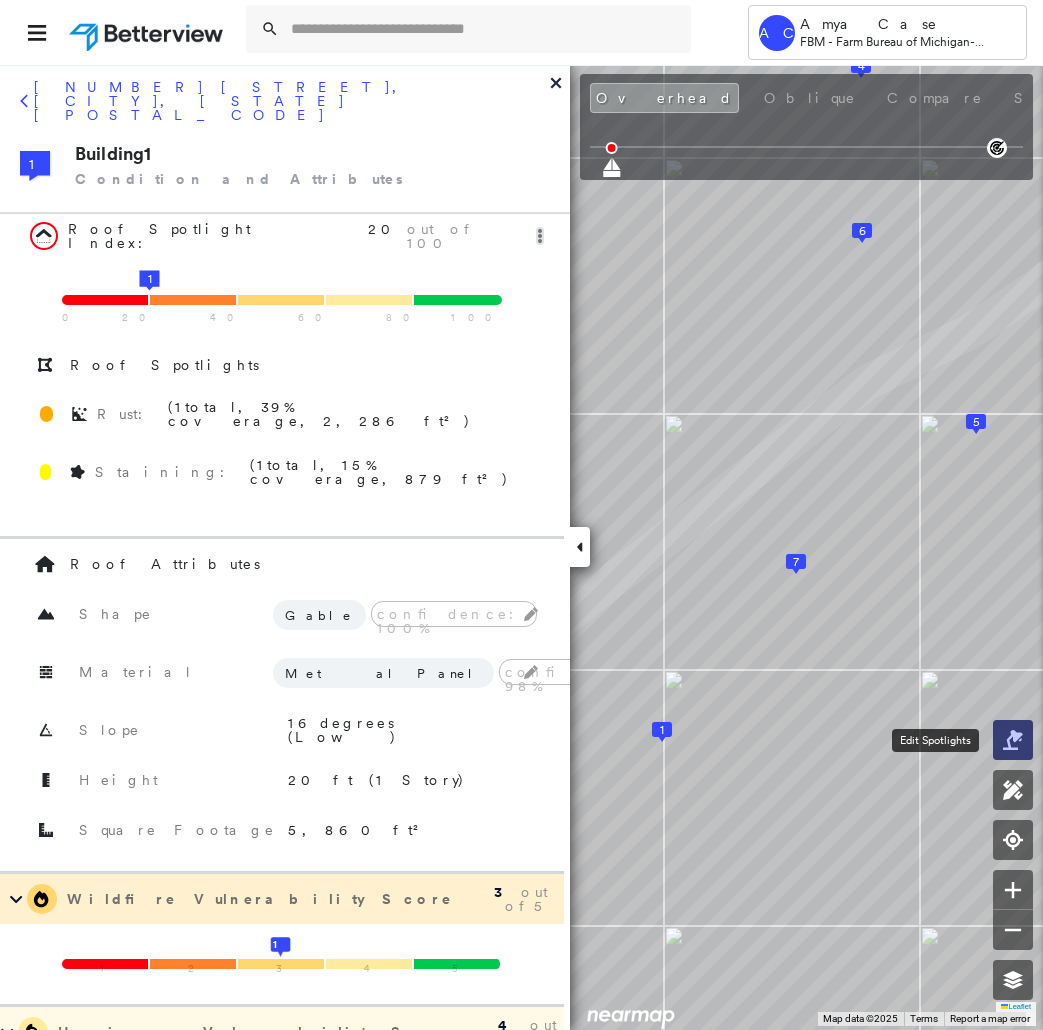 click 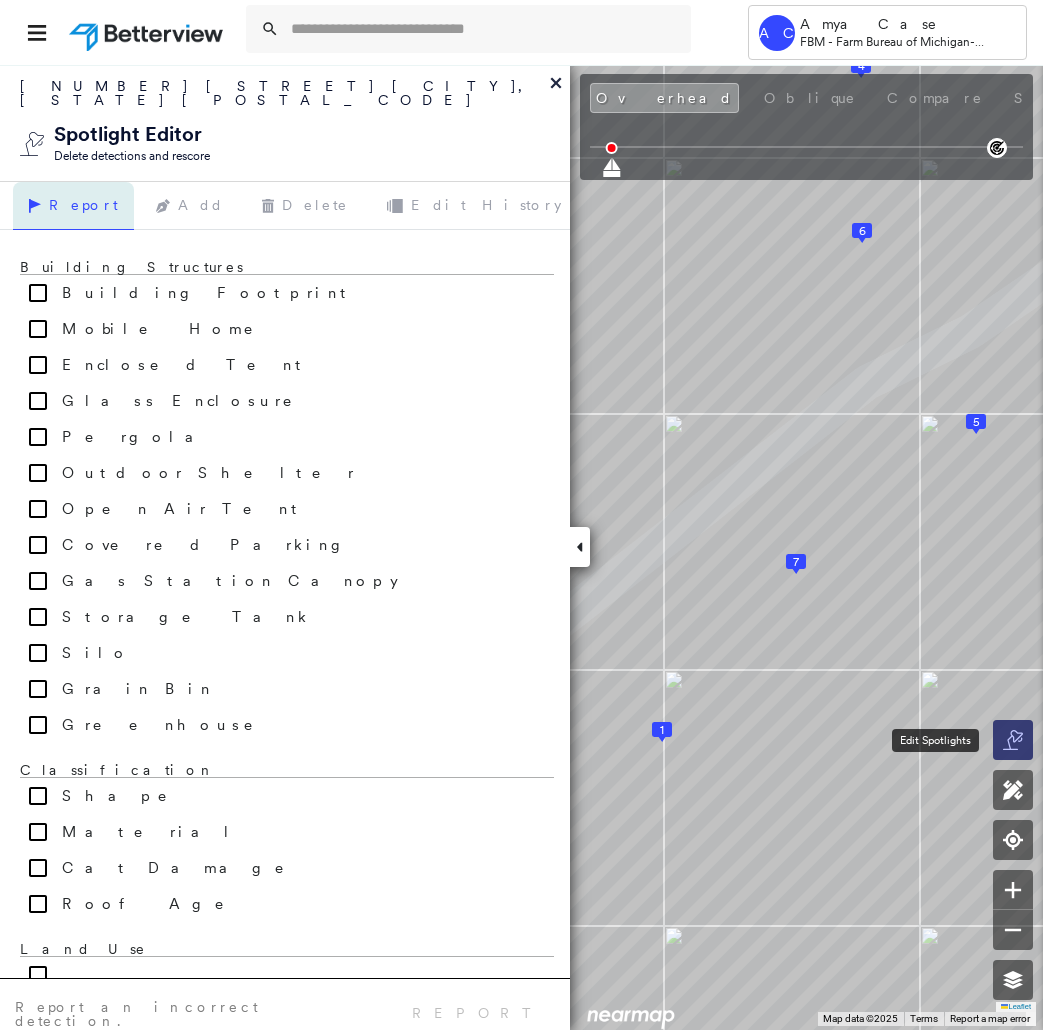 click 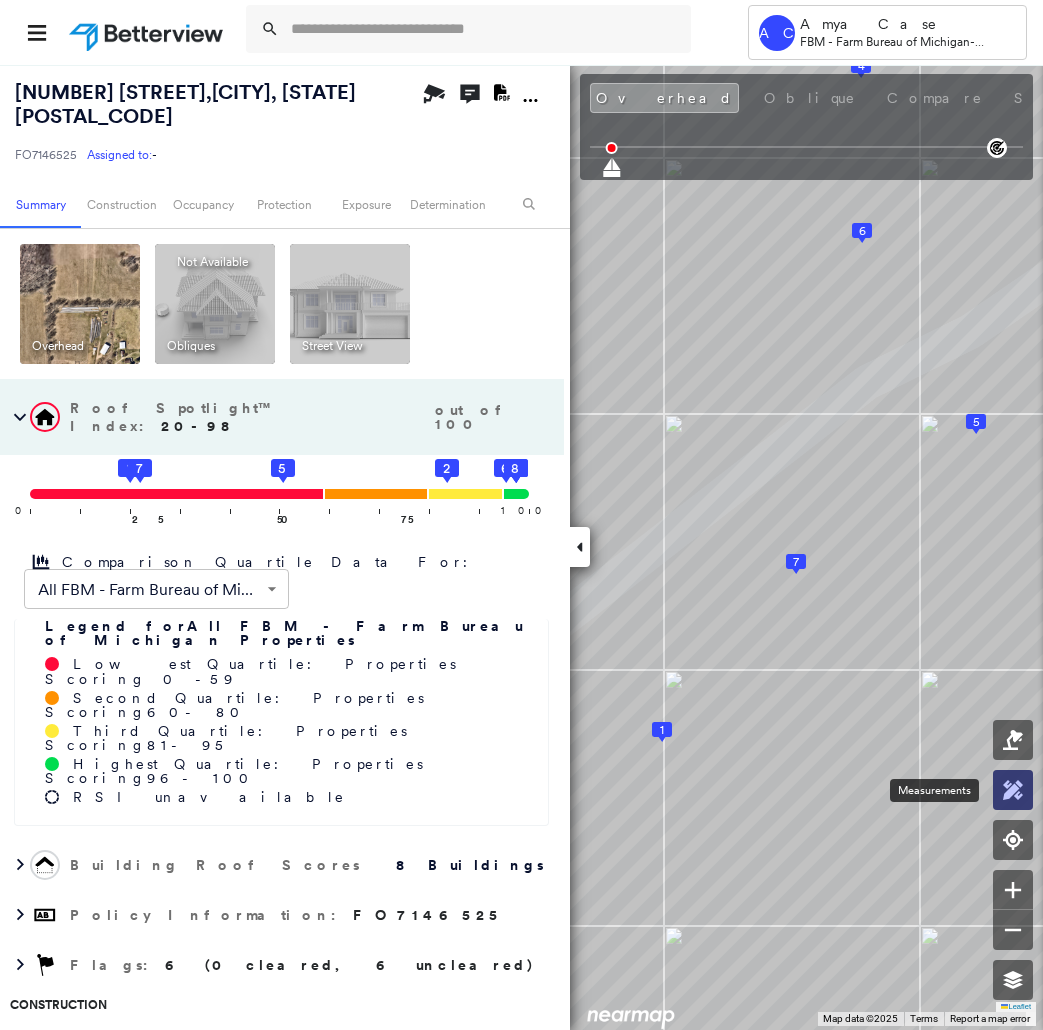 click 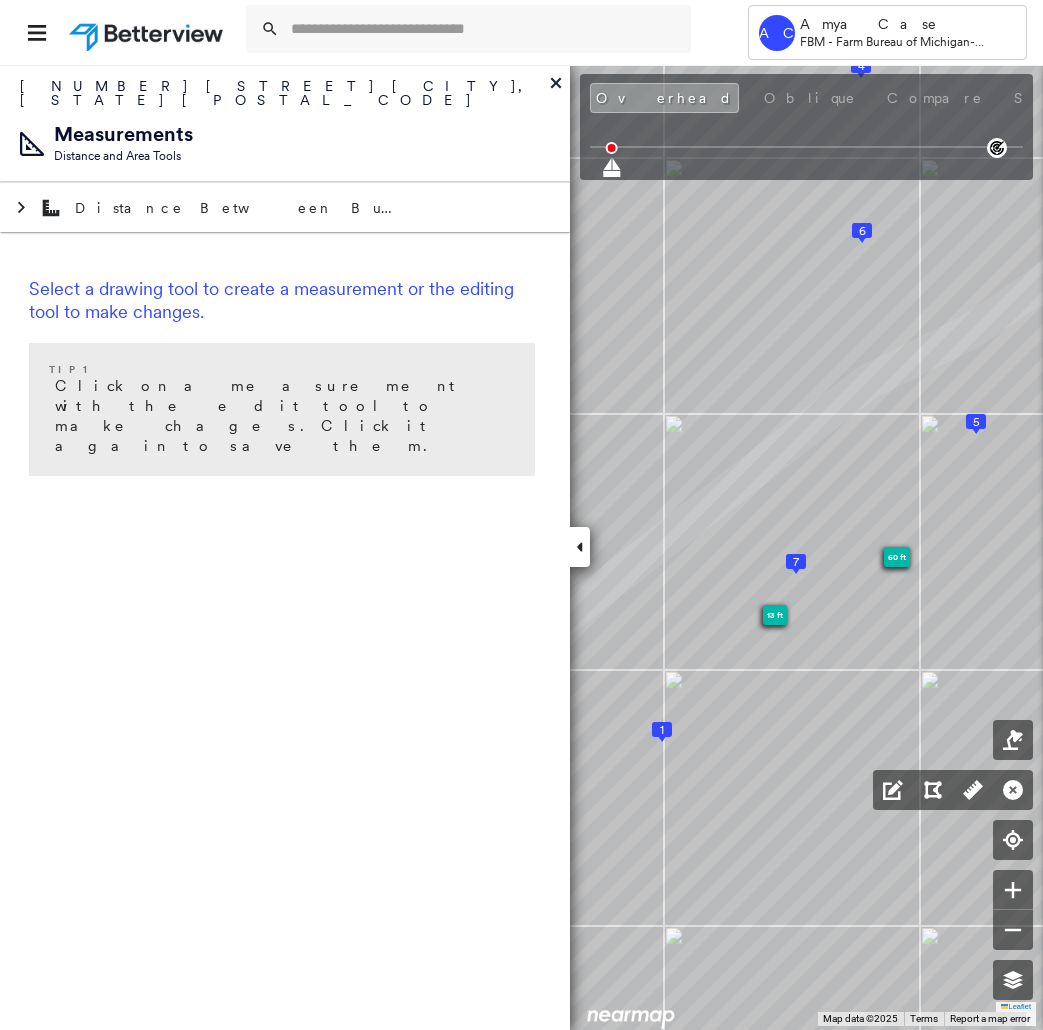 click 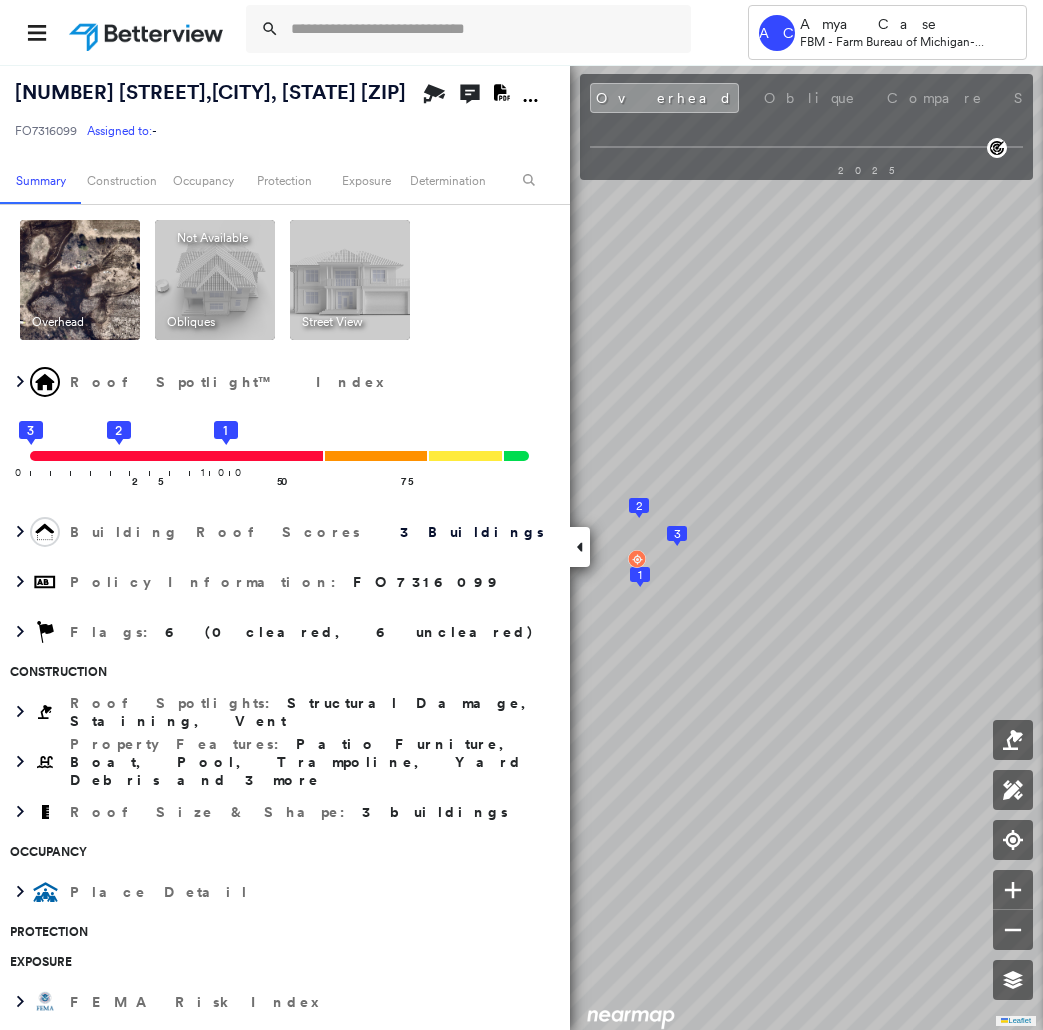 scroll, scrollTop: 0, scrollLeft: 0, axis: both 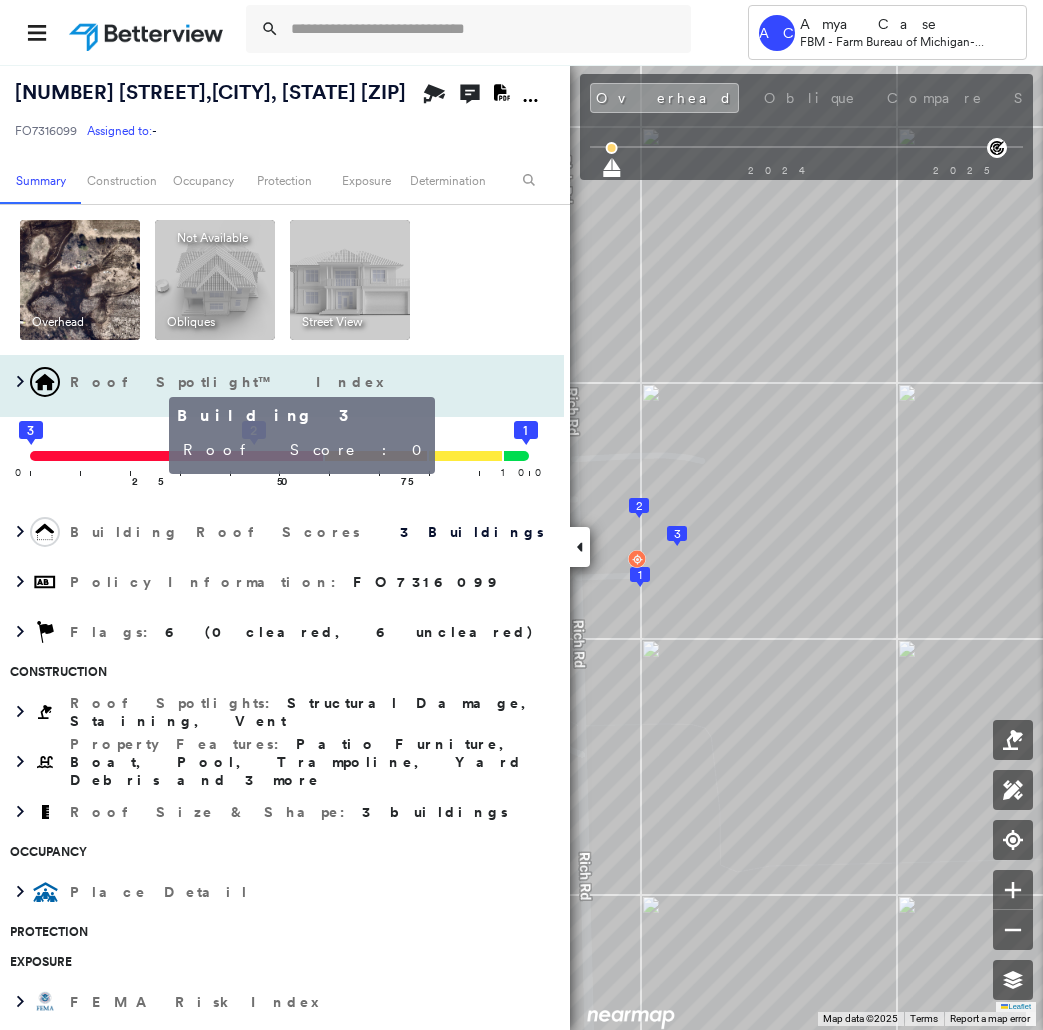 click 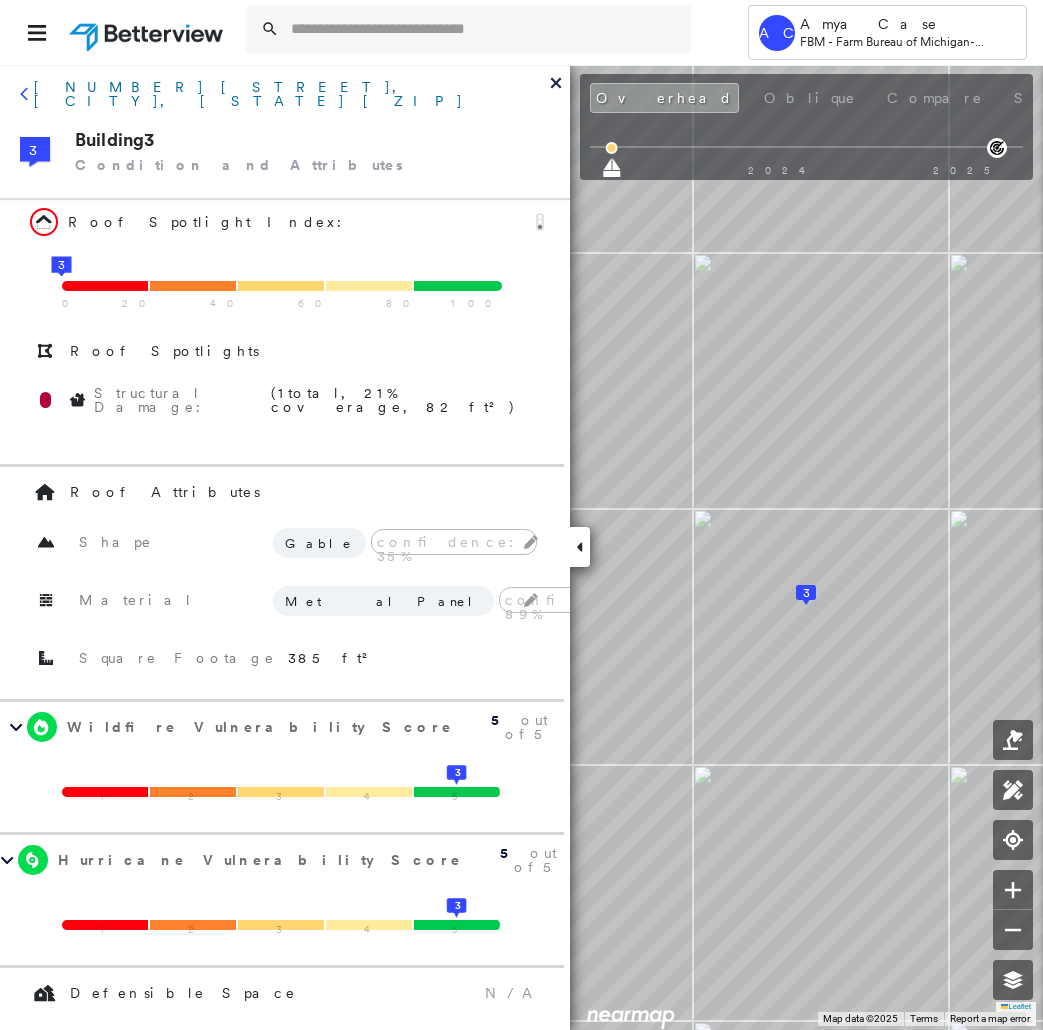 click on "7168 RICH RD, FOSTORIA, MI 48435" at bounding box center [292, 94] 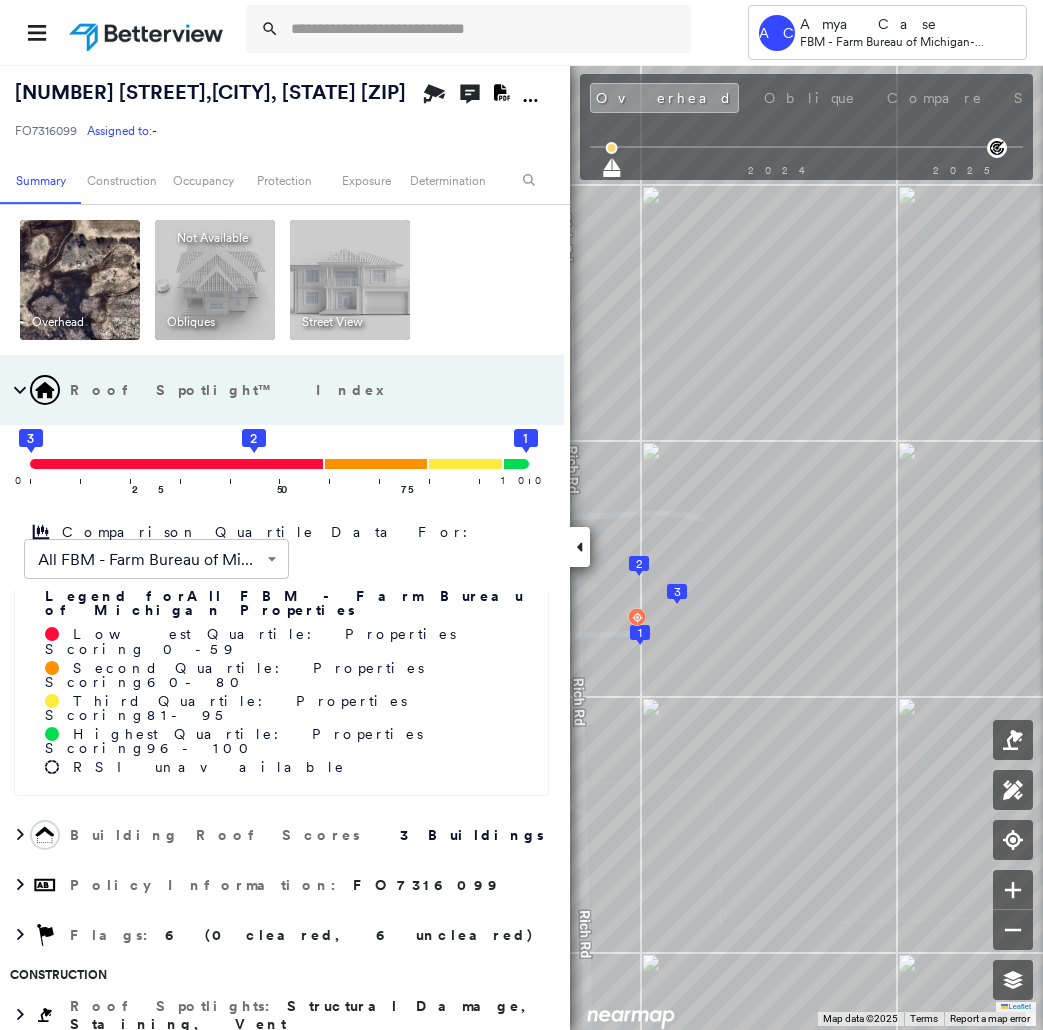 click on "0 100 25 3 50 2 75 1" at bounding box center (282, 470) 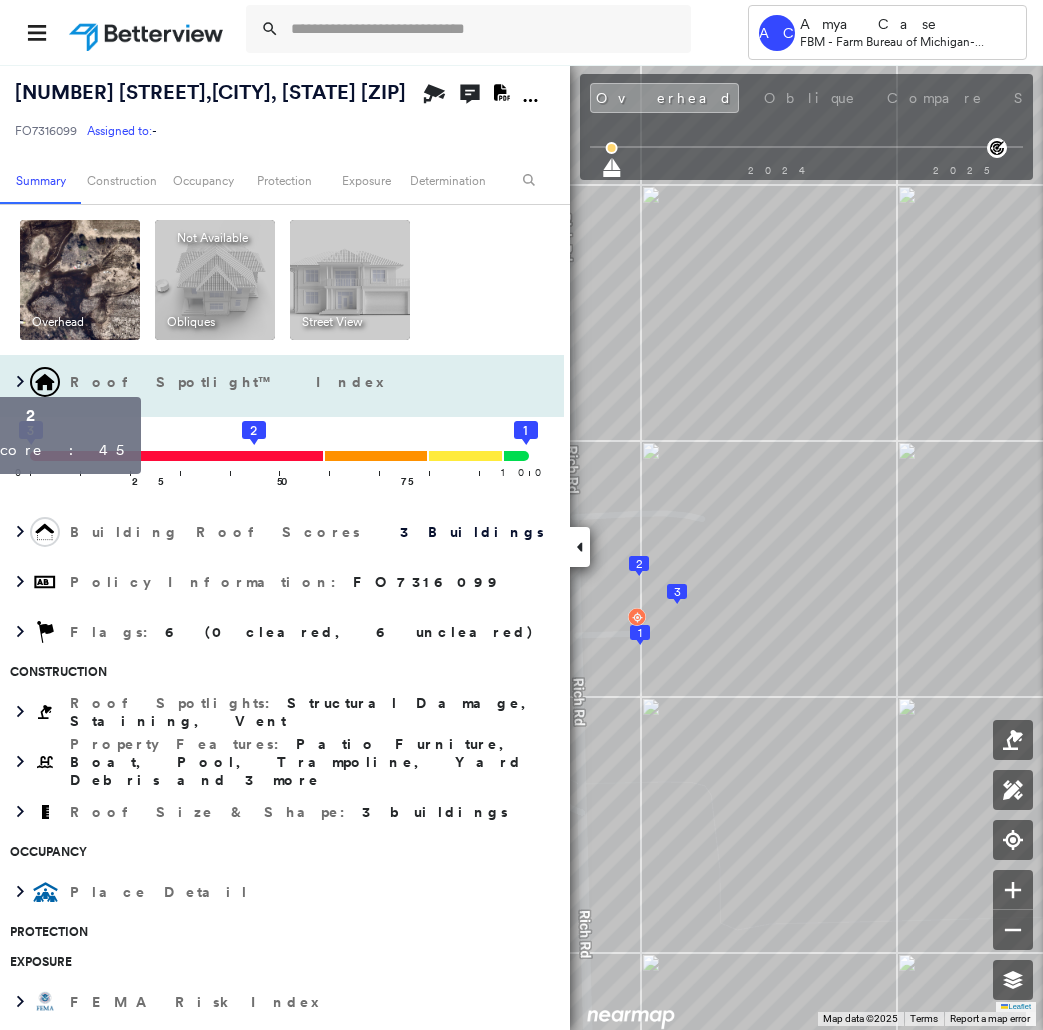 click on "2" 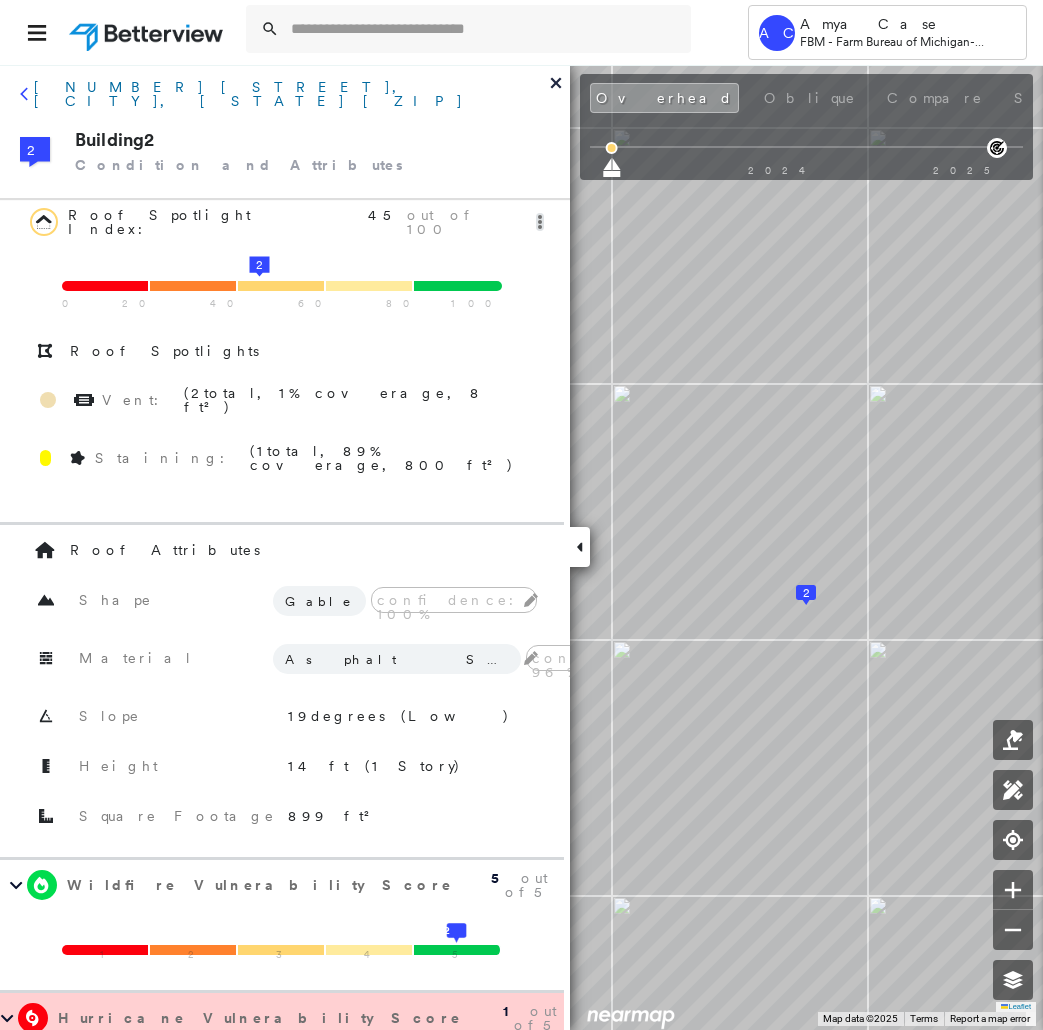 click on "7168 RICH RD, FOSTORIA, MI 48435" at bounding box center (292, 94) 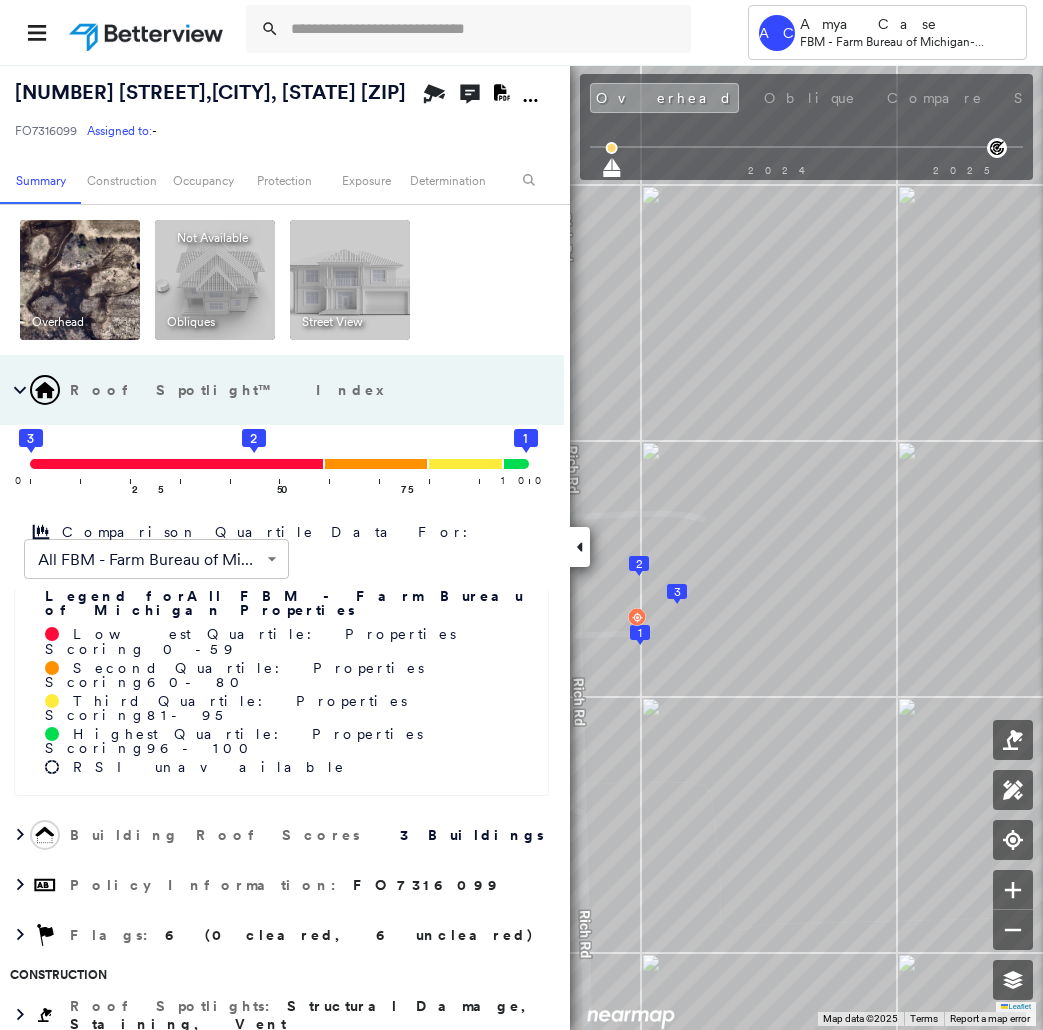 click 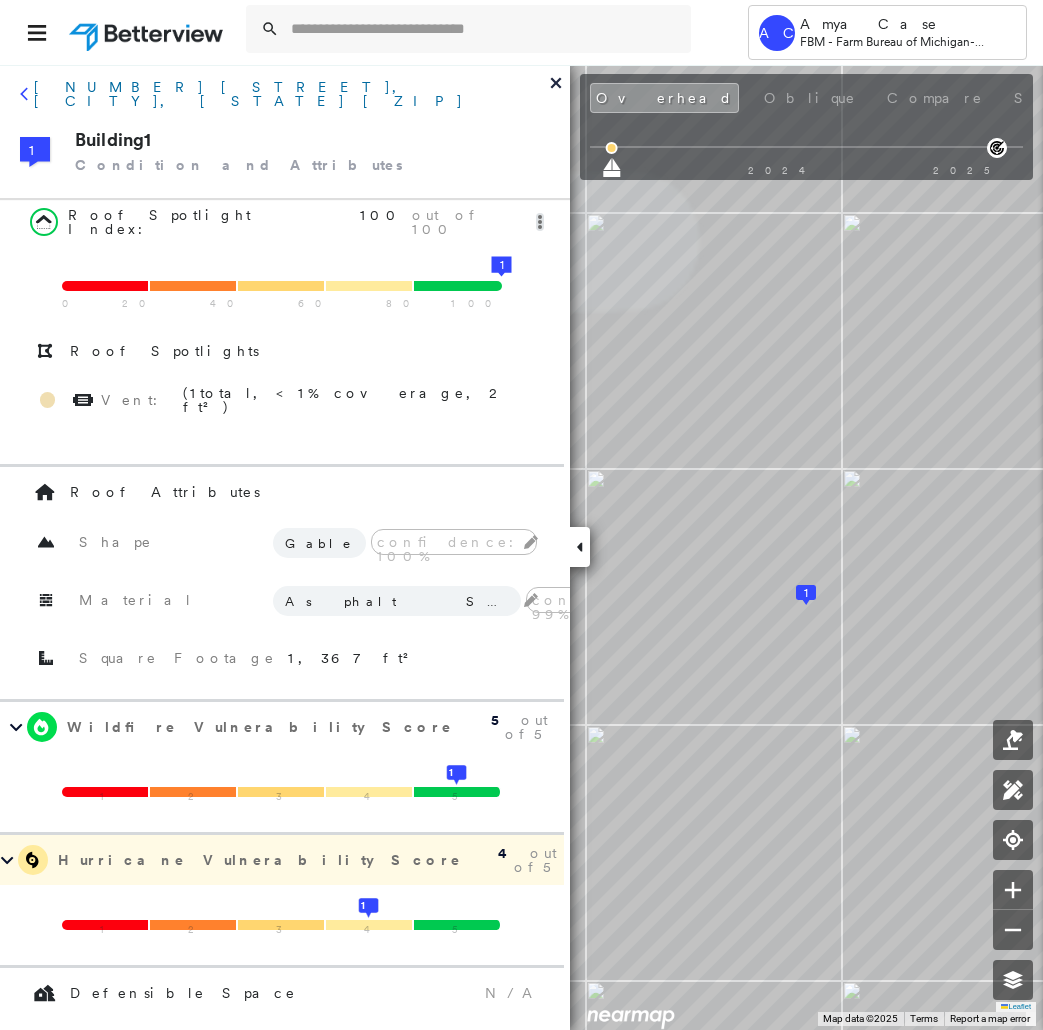 click on "7168 RICH RD, FOSTORIA, MI 48435" at bounding box center [292, 94] 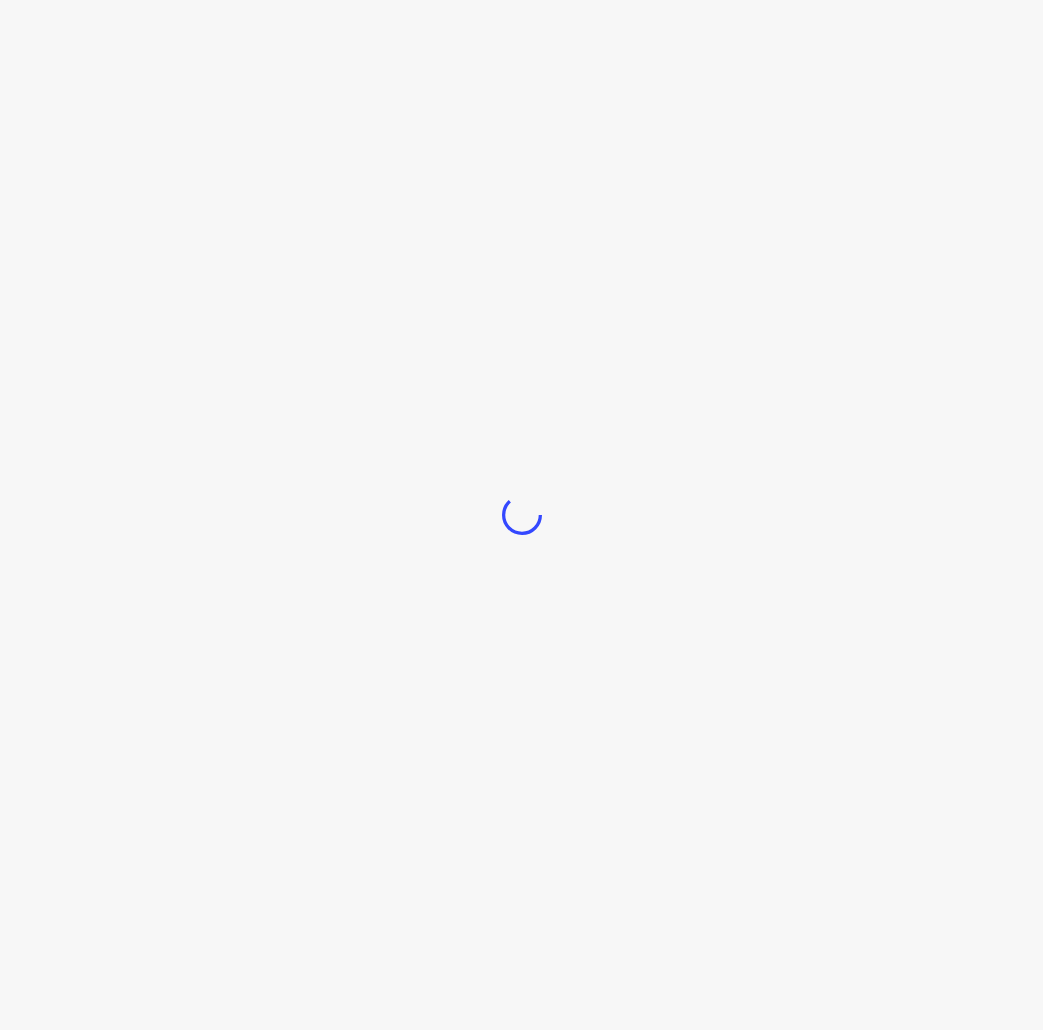 scroll, scrollTop: 0, scrollLeft: 0, axis: both 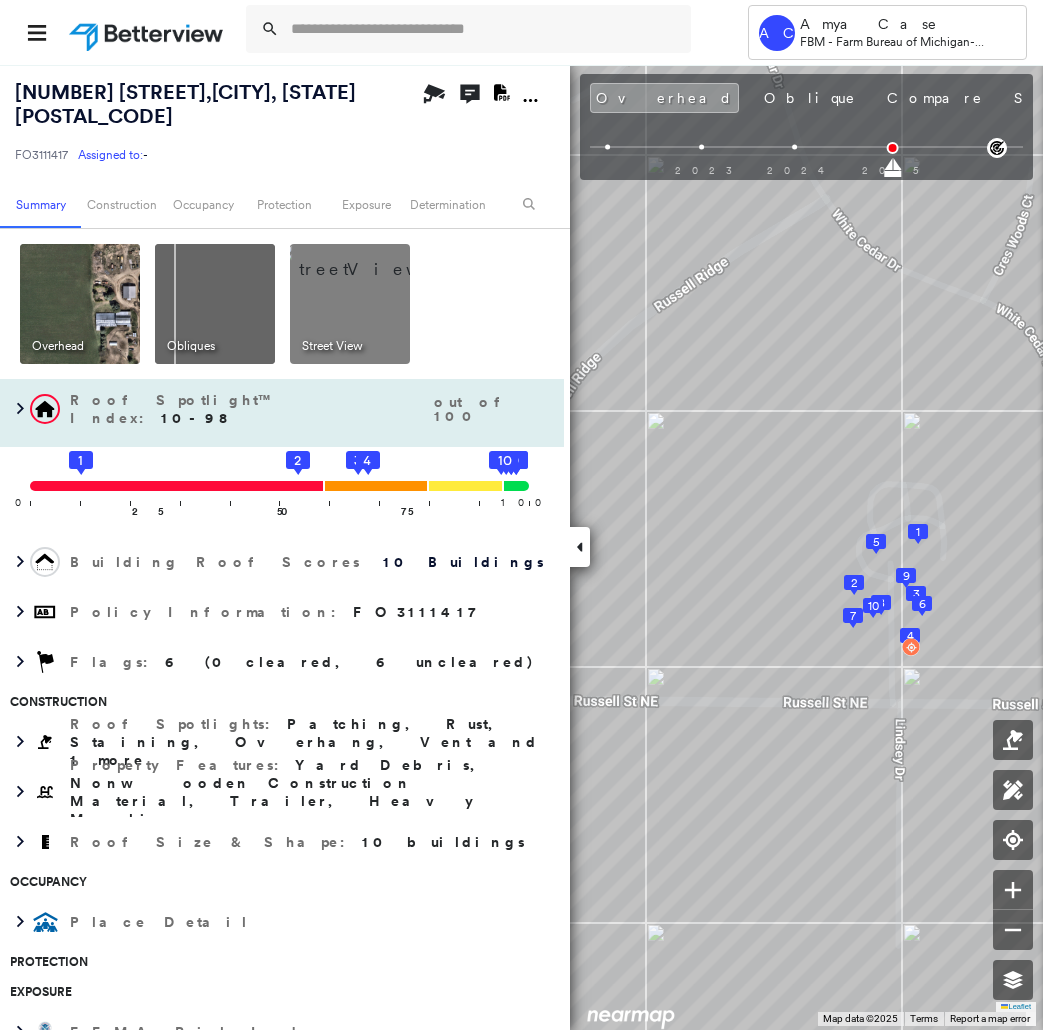 click on "0 100 25 1 50 75 2 3 4 5 6 7 8 9 10" at bounding box center [282, 492] 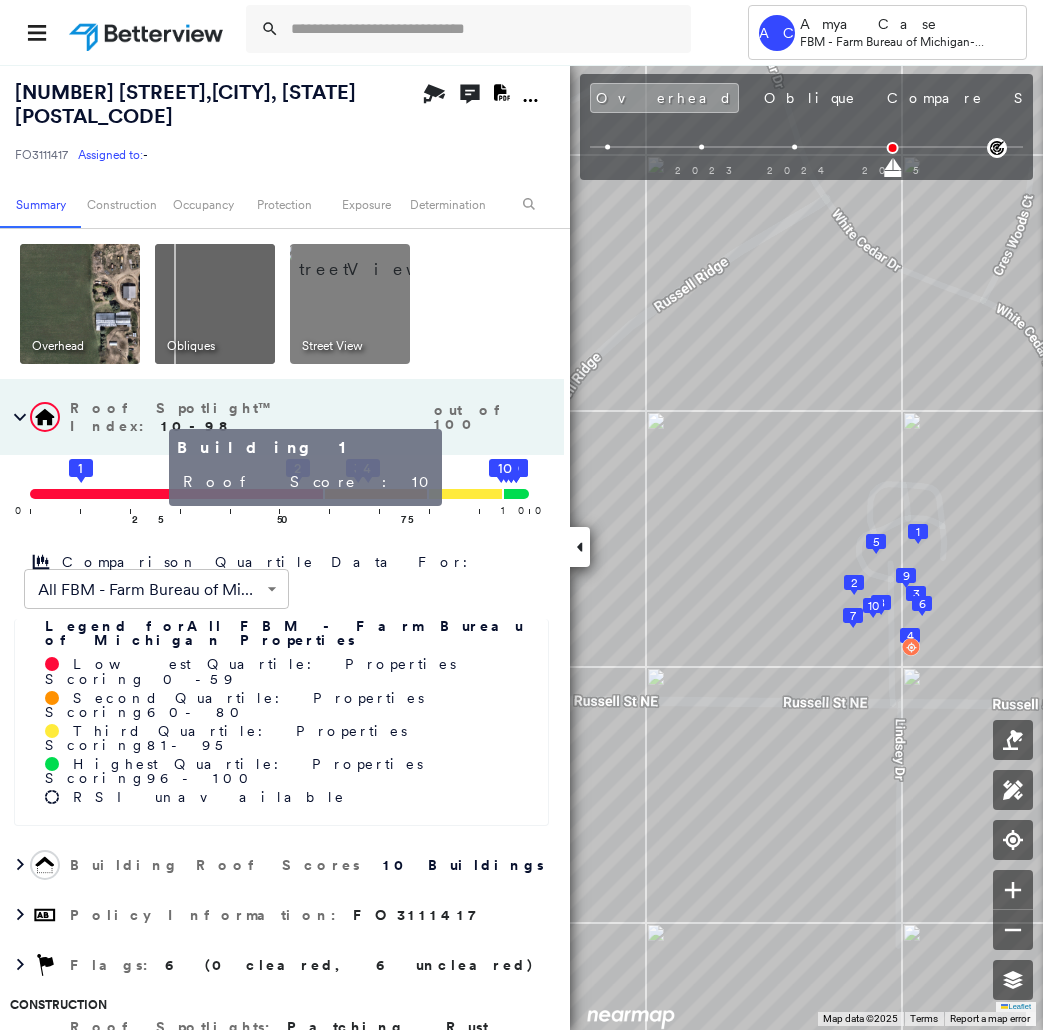 click 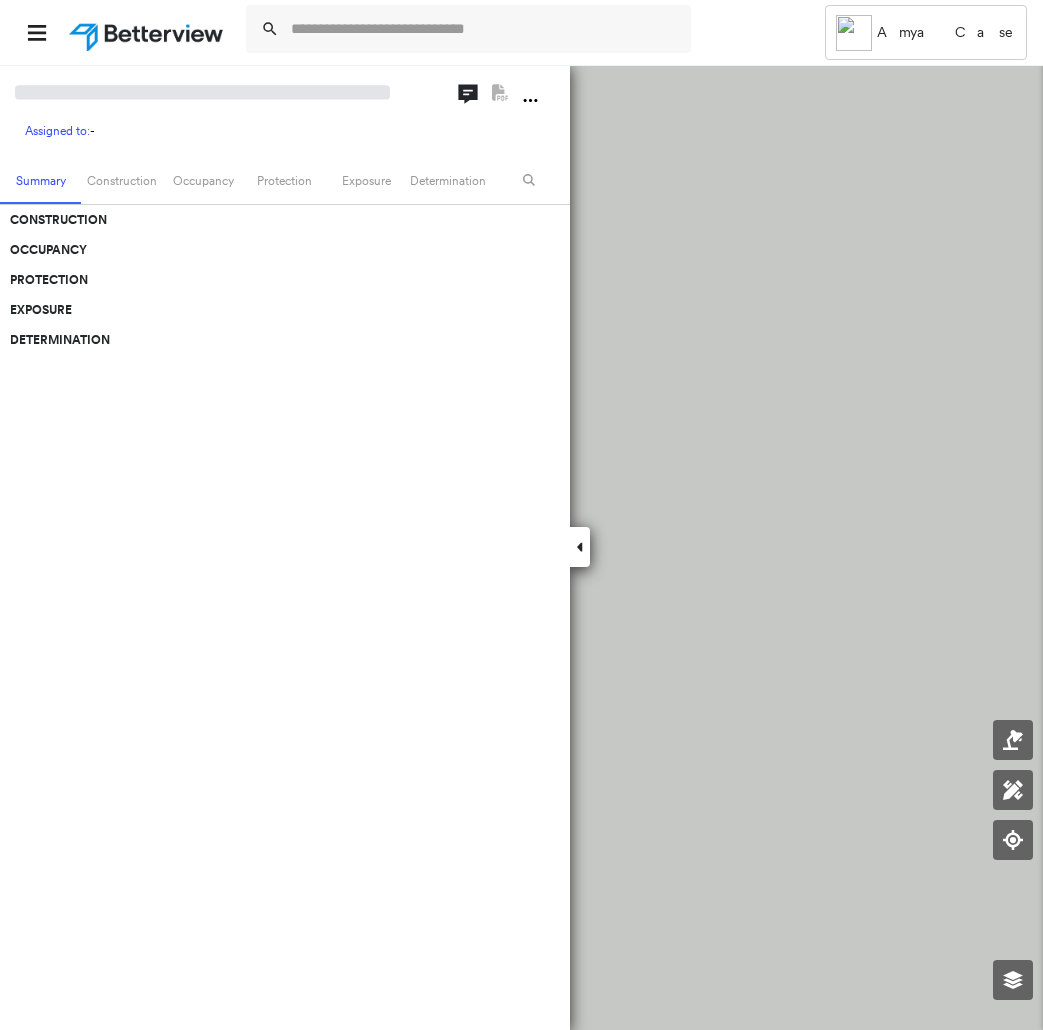 scroll, scrollTop: 0, scrollLeft: 0, axis: both 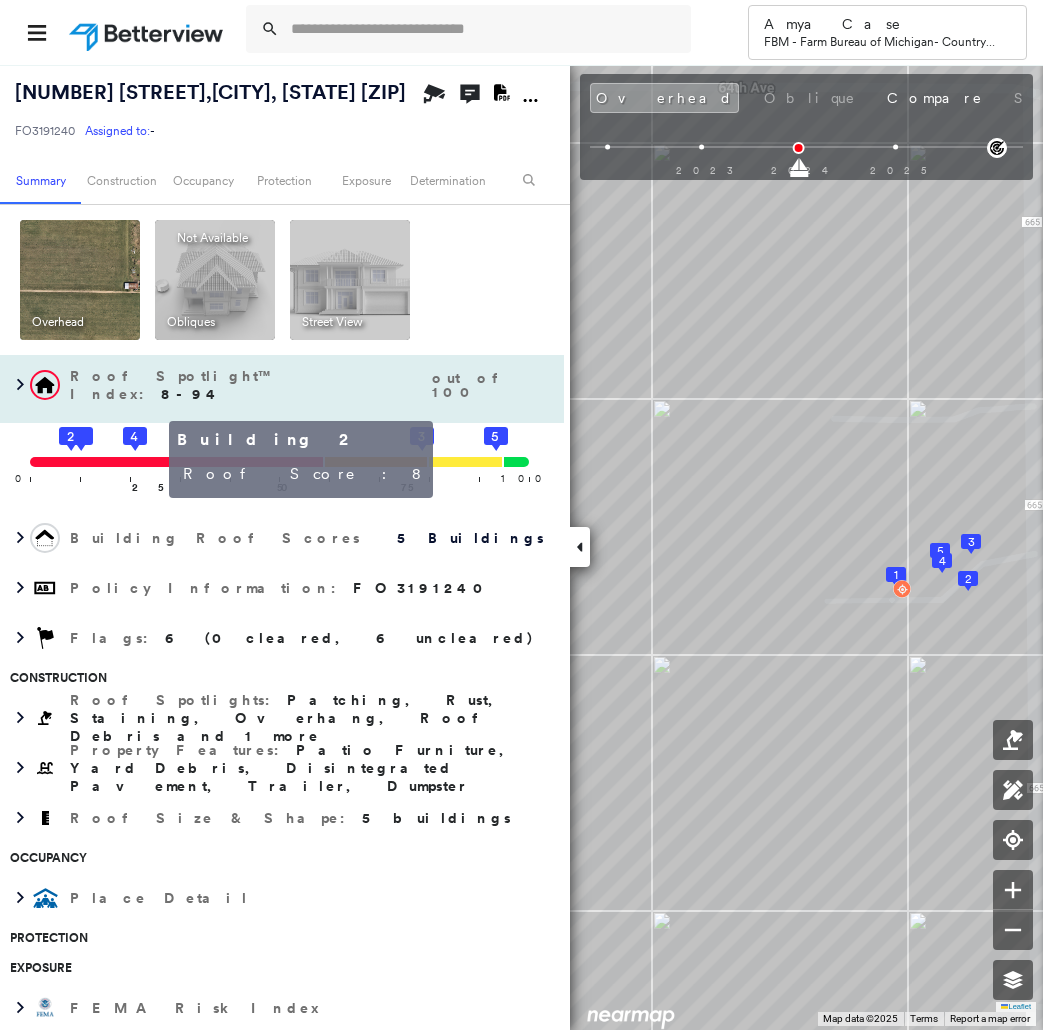 click on "2" 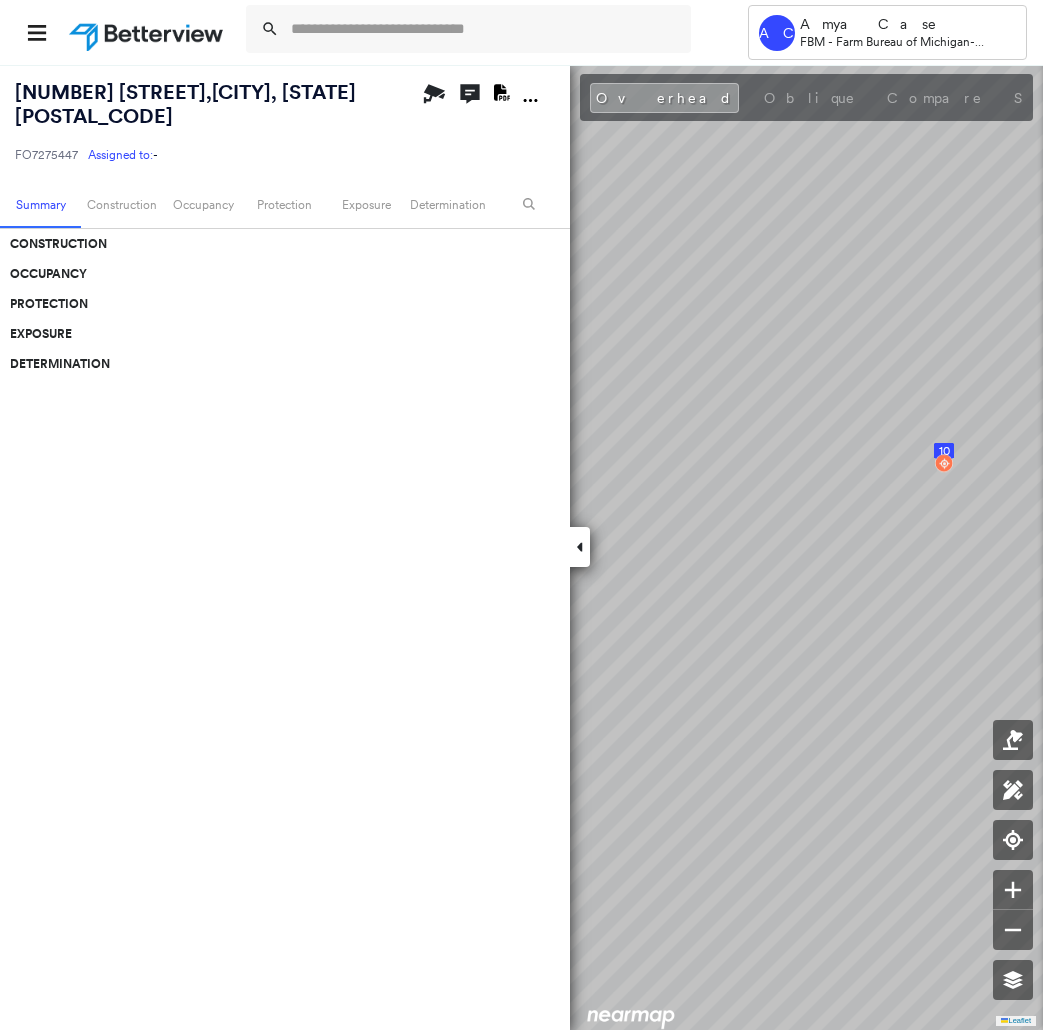 scroll, scrollTop: 0, scrollLeft: 0, axis: both 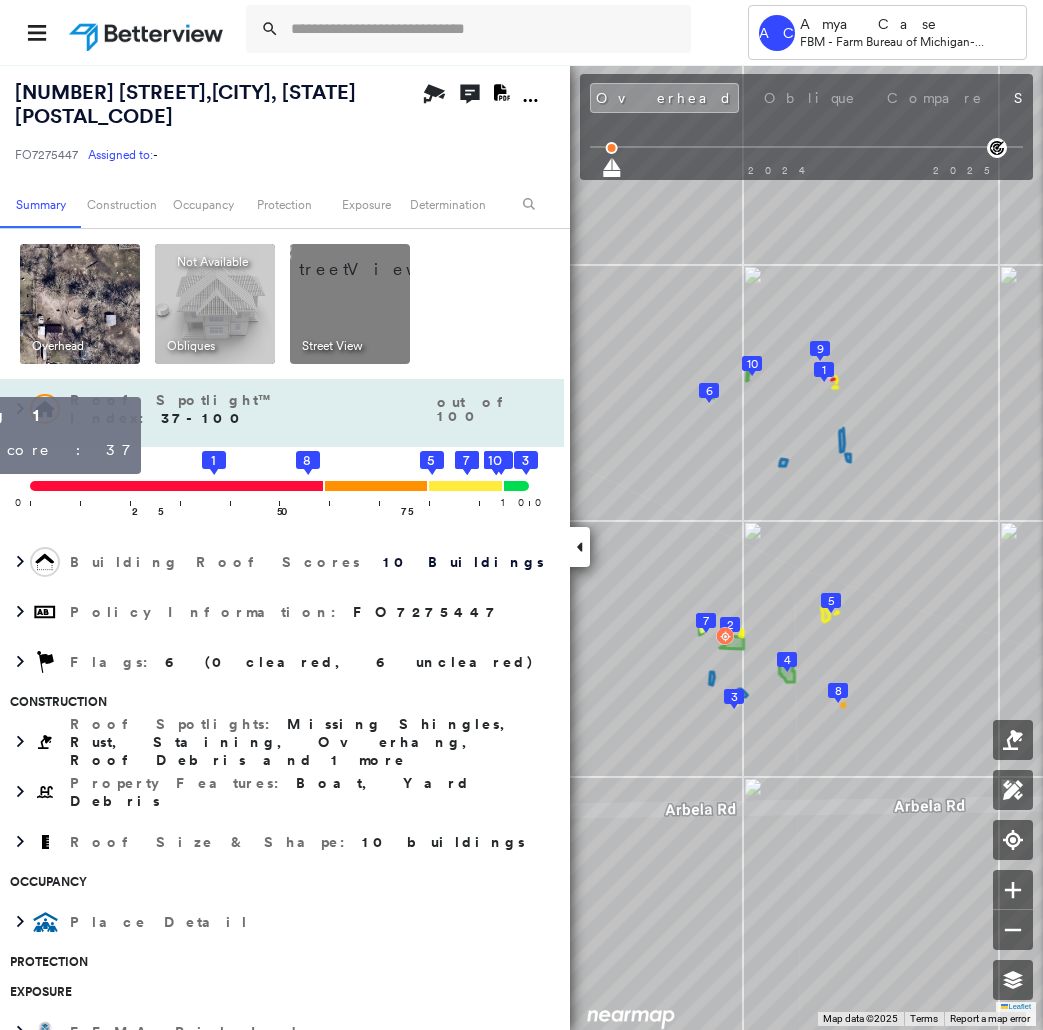 click 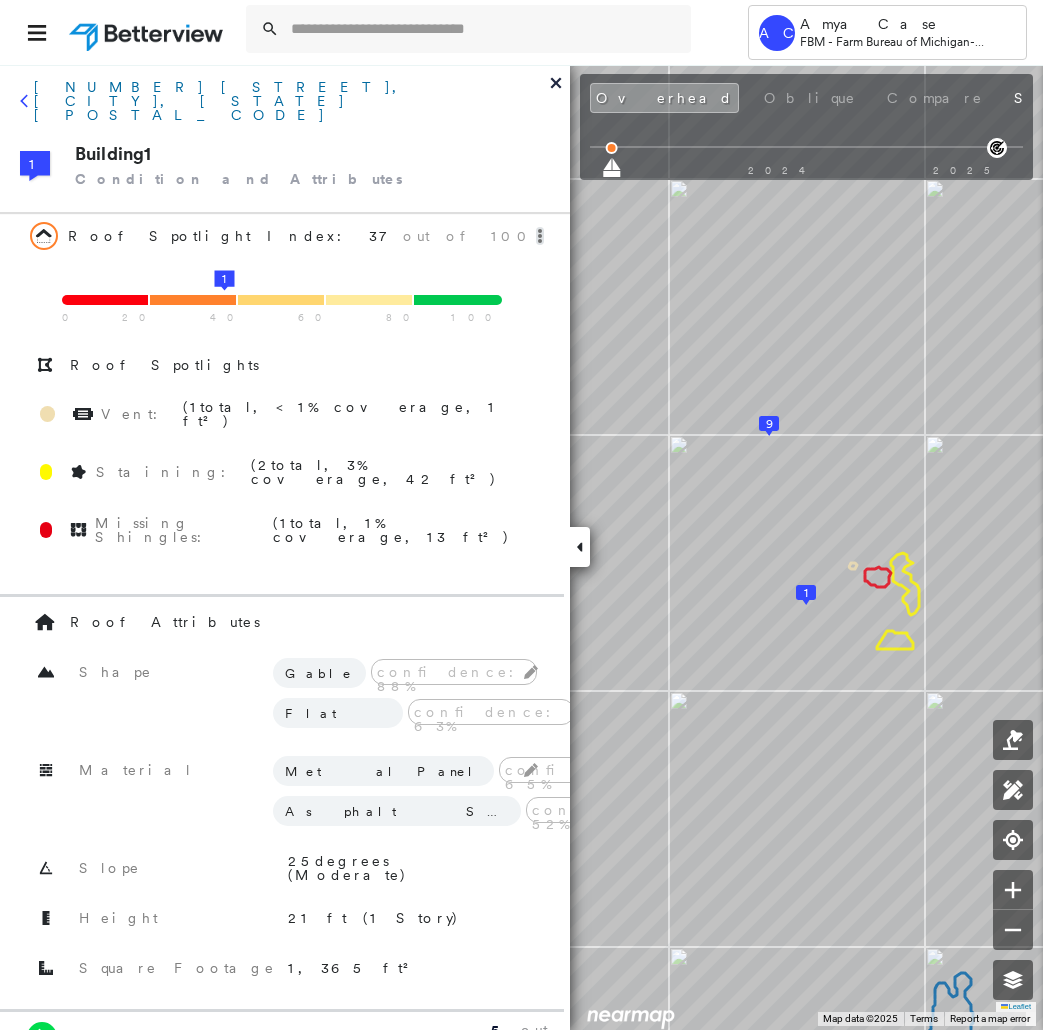 click on "6324 ARBELA RD, MILLINGTON, MI 48746" at bounding box center [292, 101] 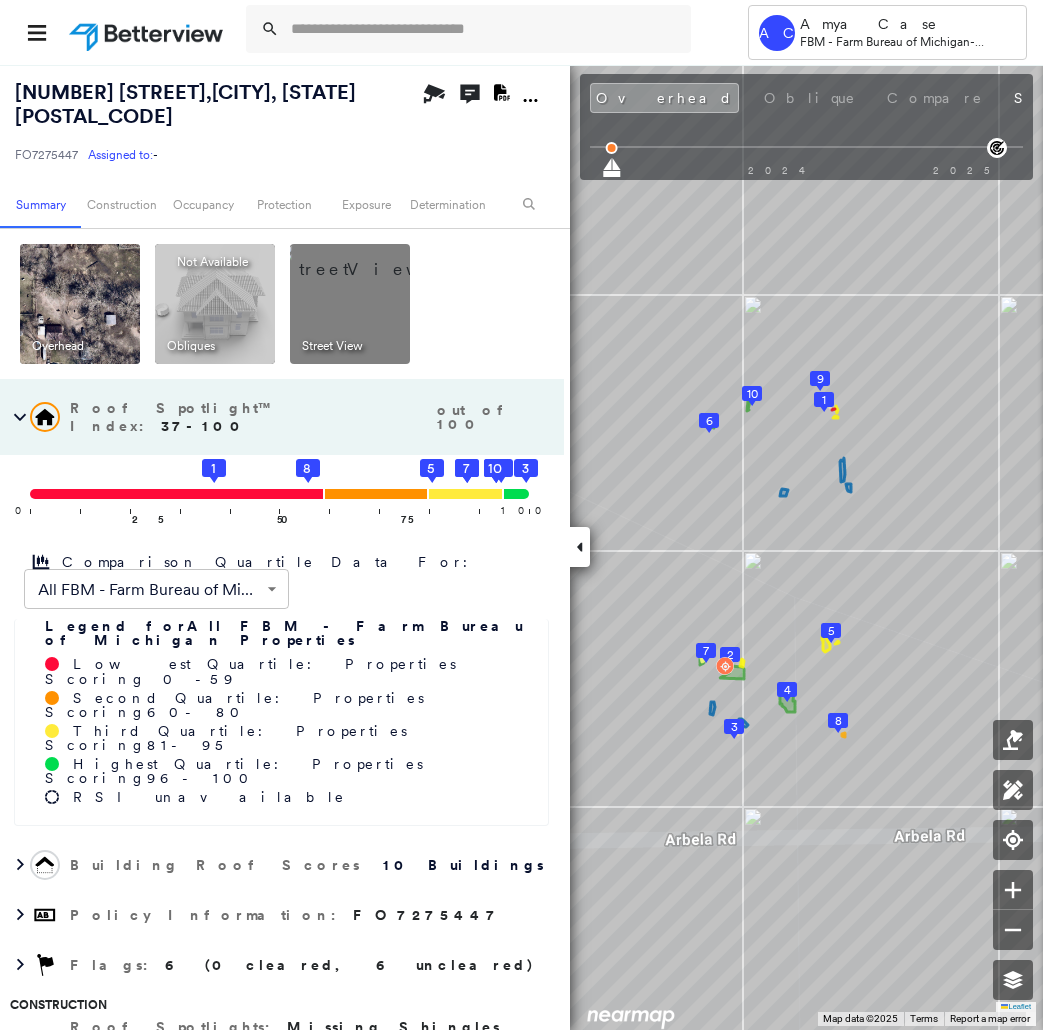 click on "Third Quartile: Properties Scoring  81  -   95" at bounding box center (226, 738) 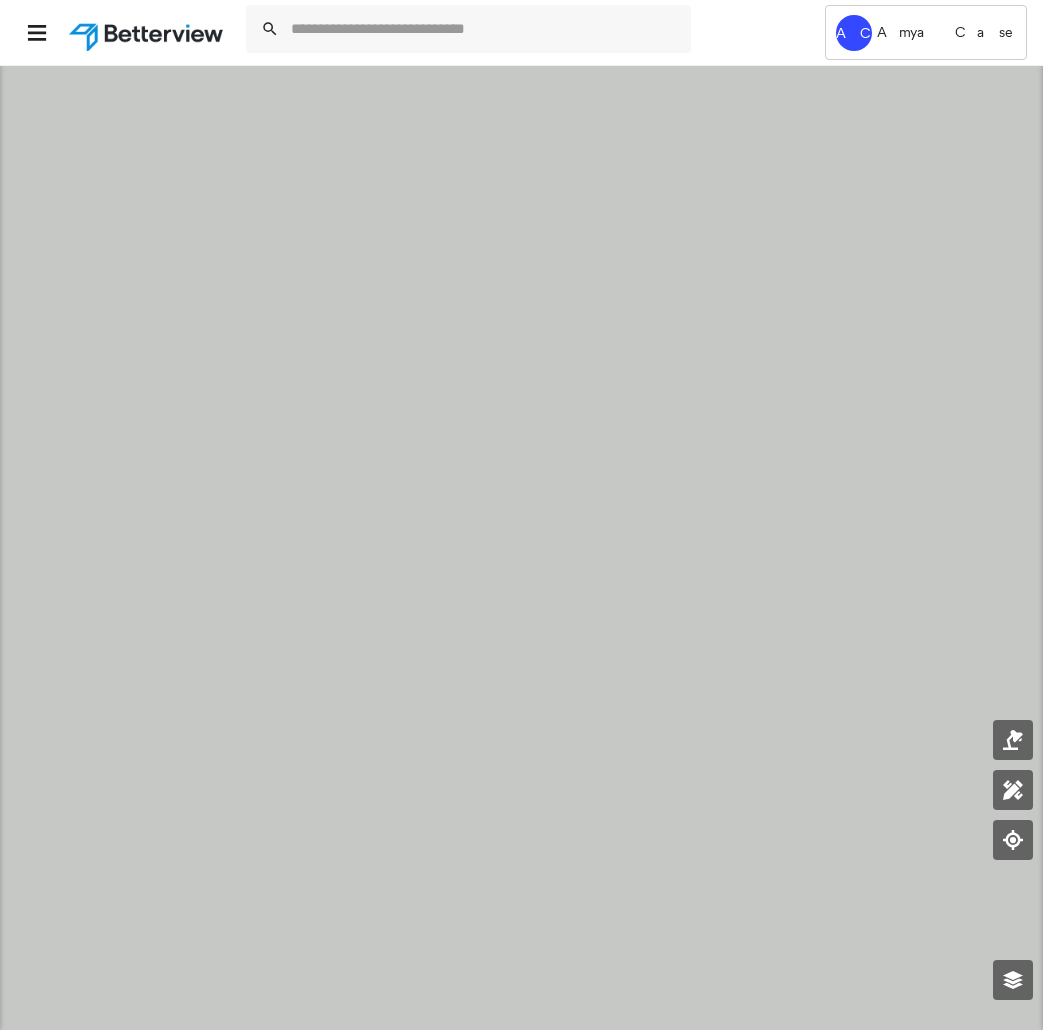 scroll, scrollTop: 0, scrollLeft: 0, axis: both 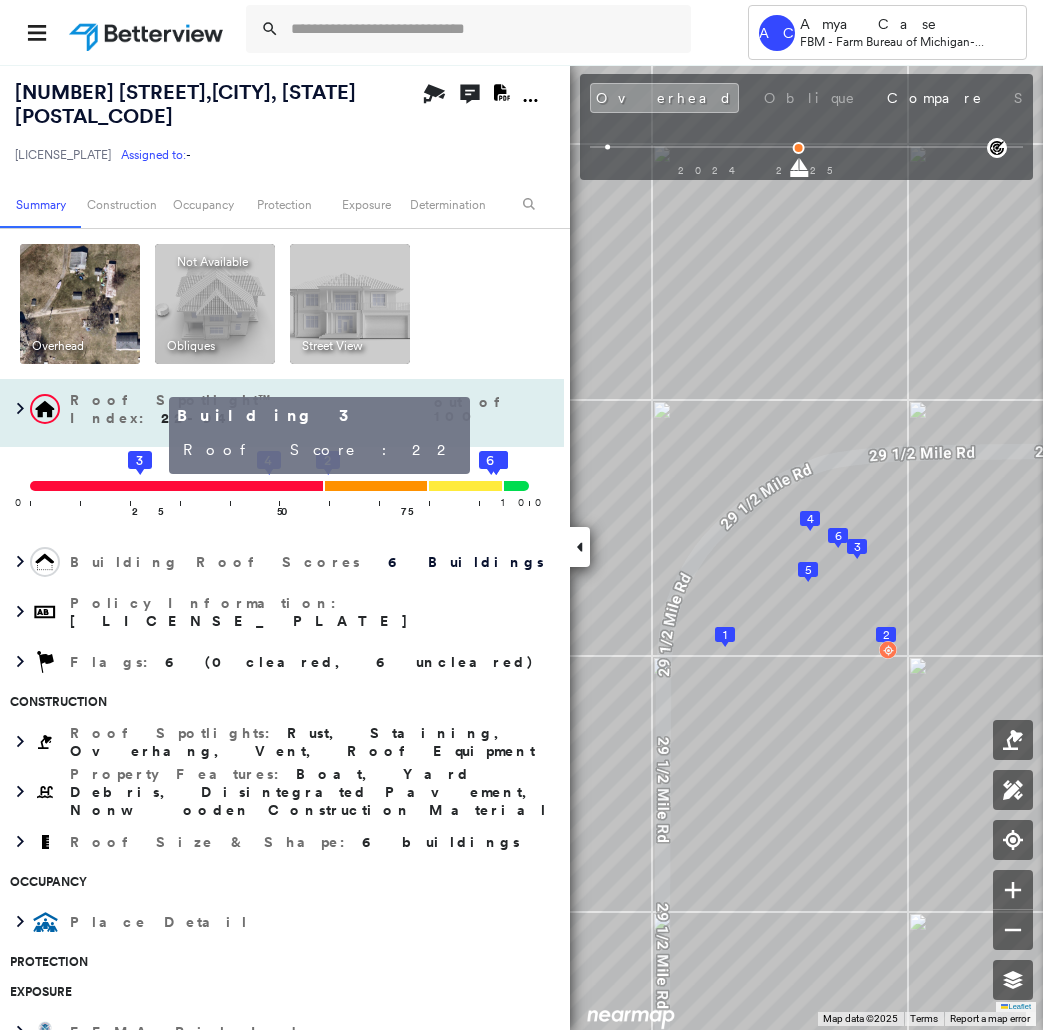 click on "3" 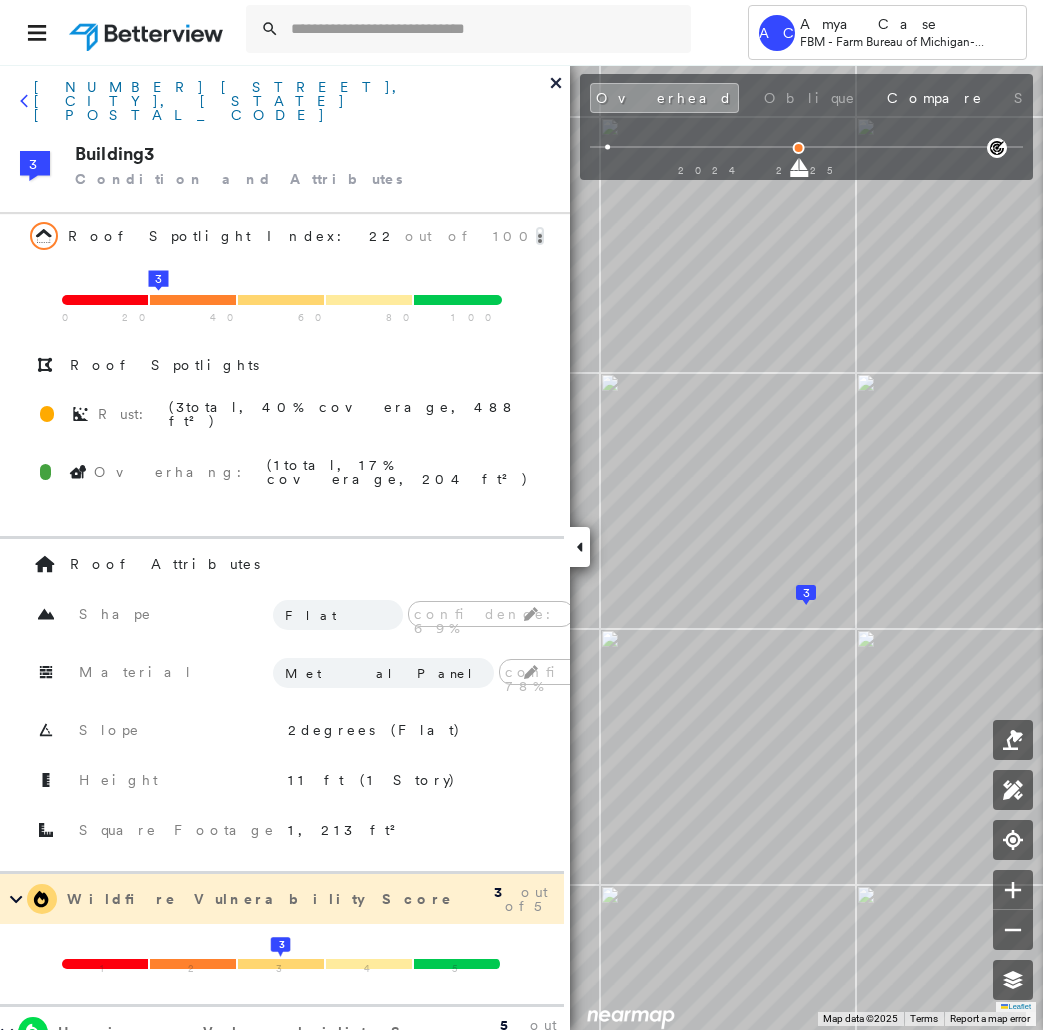 click on "29310 O DRIVE N, SPRINGPORT, MI 49284" at bounding box center (292, 101) 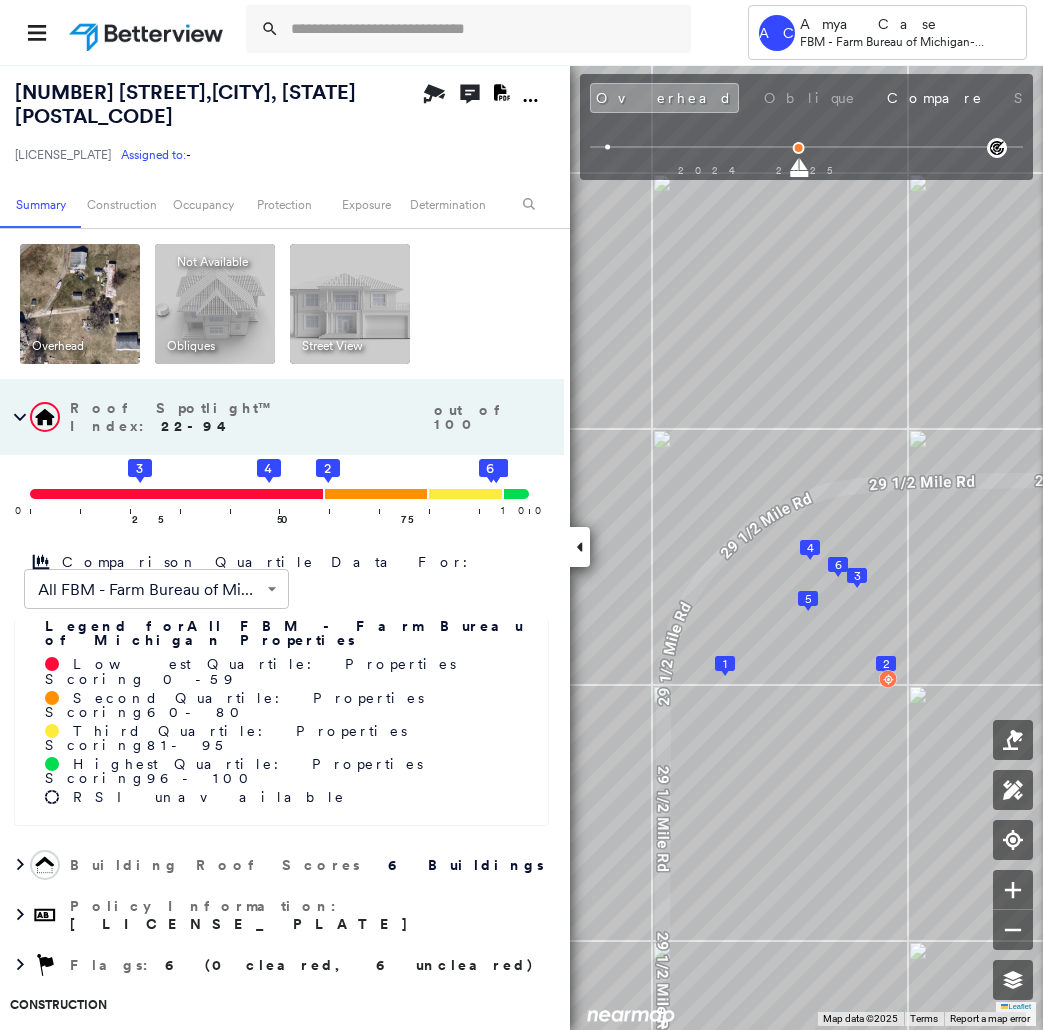 click on "4" 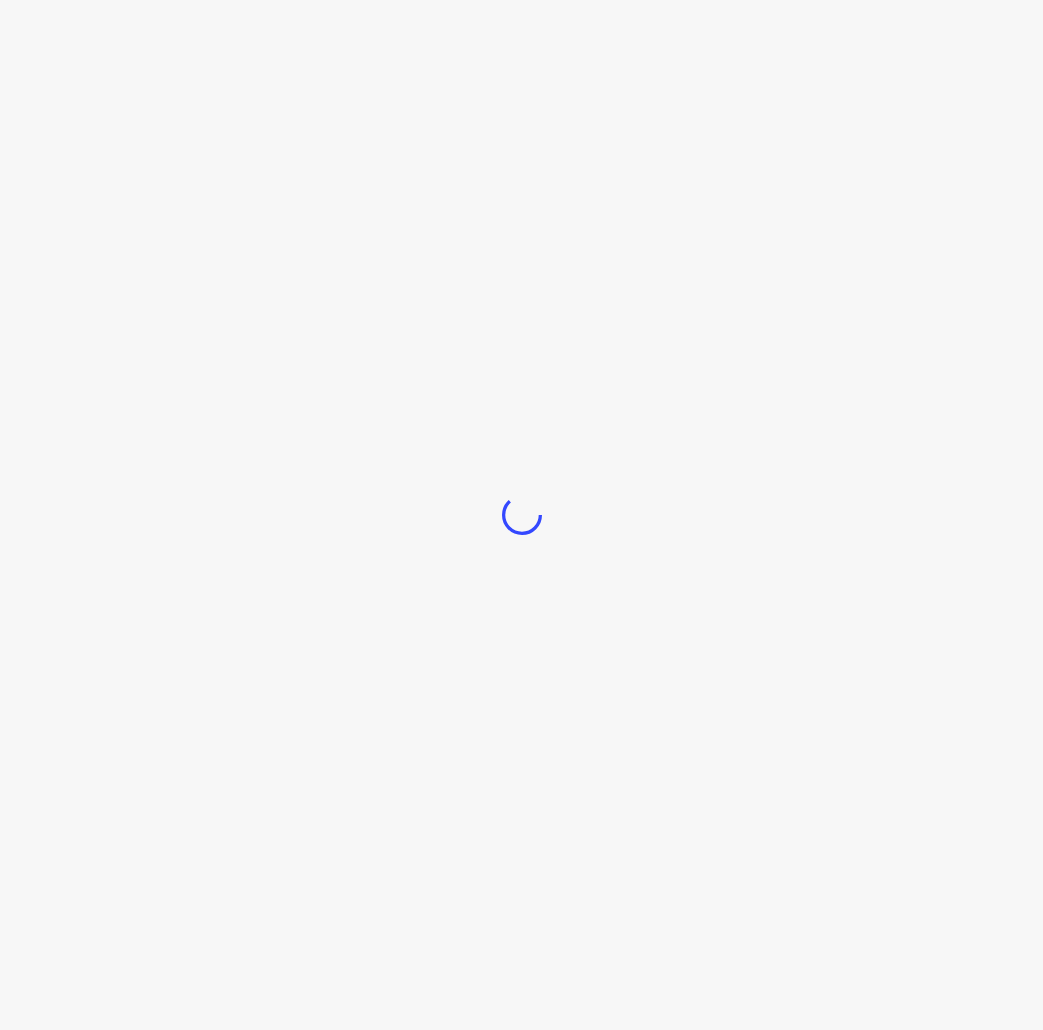scroll, scrollTop: 0, scrollLeft: 0, axis: both 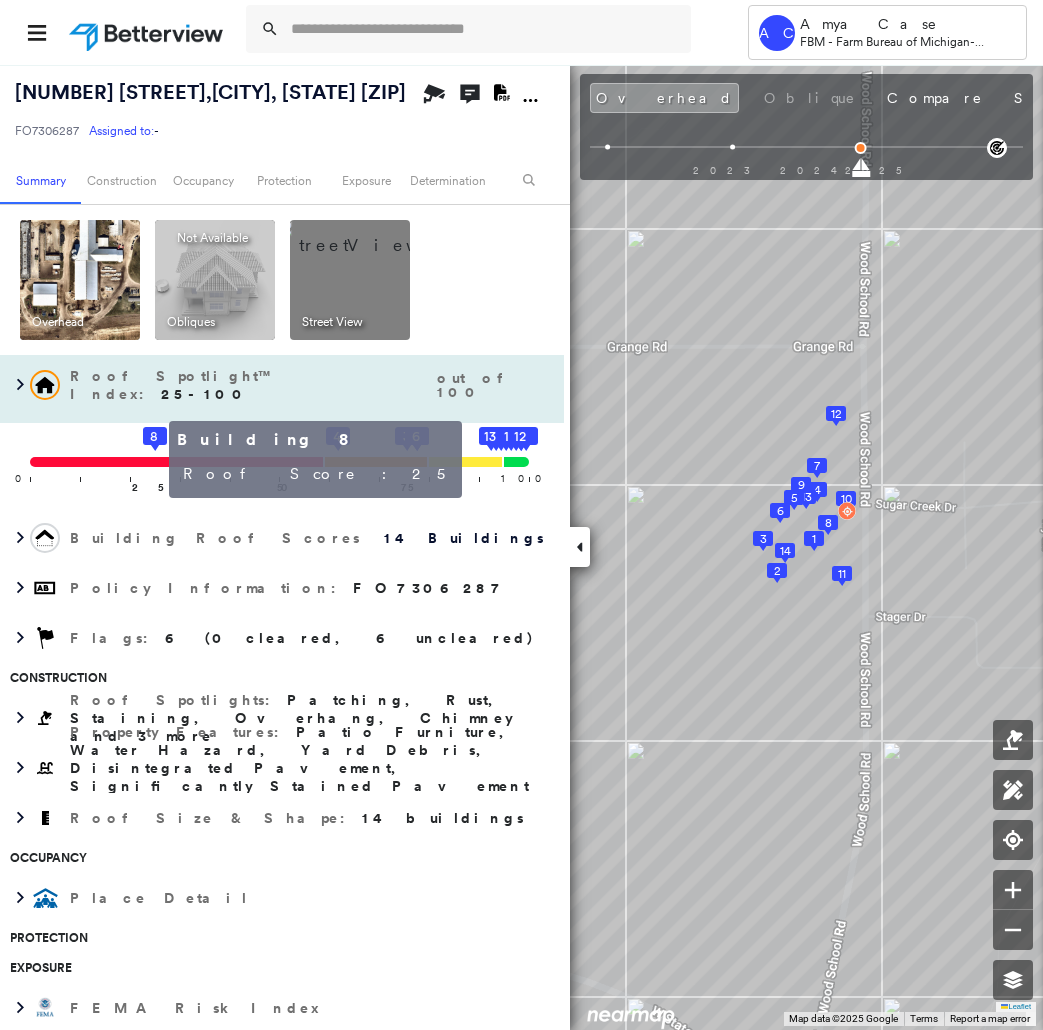 click on "8" 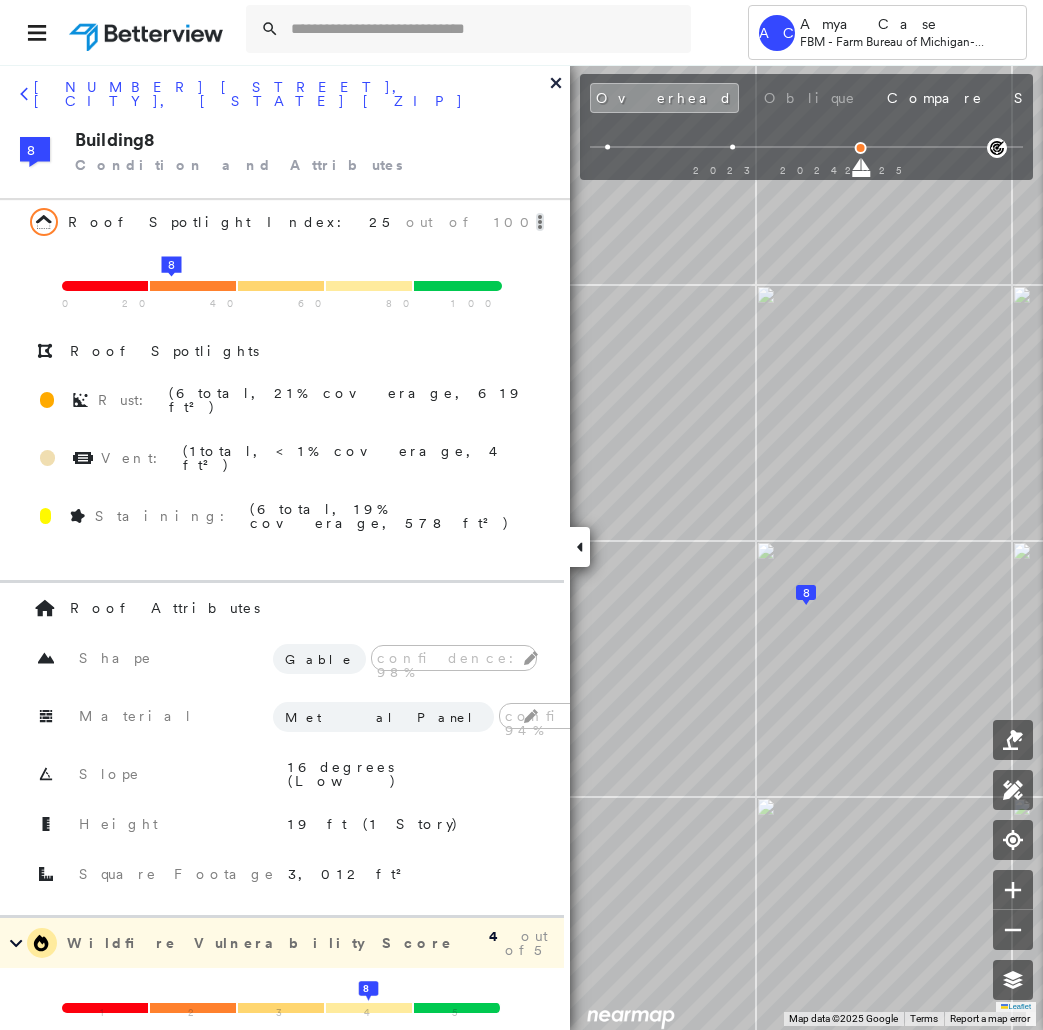 click on "[NUMBER] [STREET], [CITY], [STATE] [ZIP]" at bounding box center [285, 101] 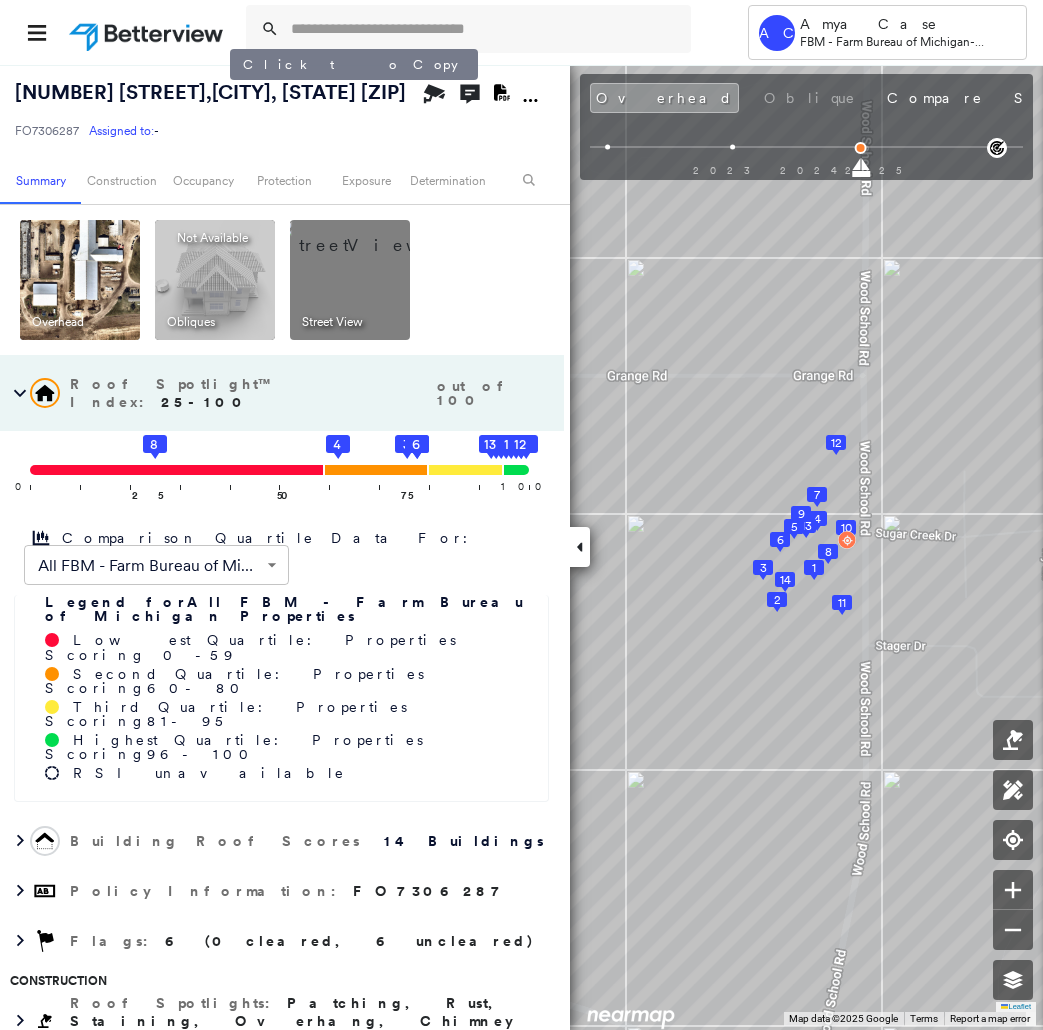 click on "[NUMBER] [STREET] ,  [CITY], [STATE] [ZIP]" at bounding box center (210, 92) 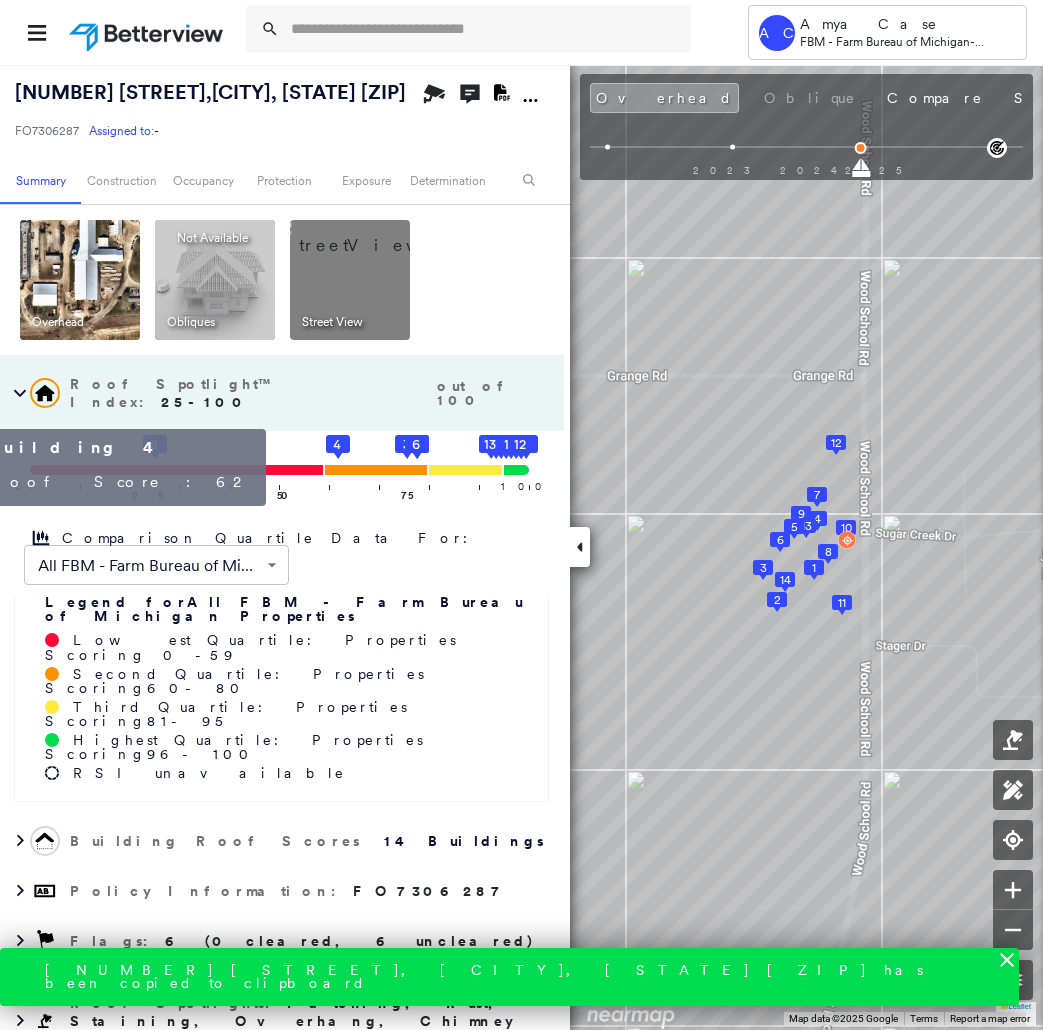 click on "4" 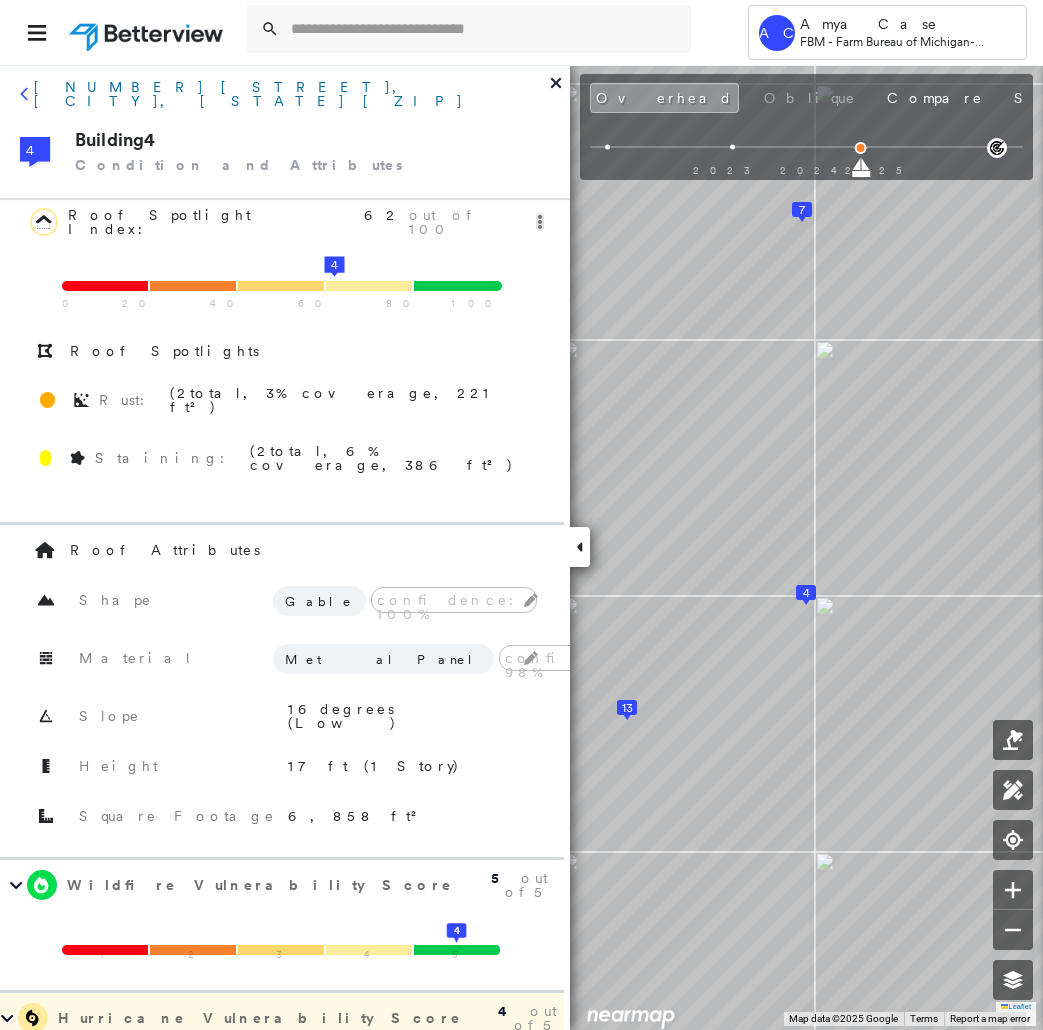 click on "[NUMBER] [STREET], [CITY], [STATE] [ZIP]" at bounding box center [285, 101] 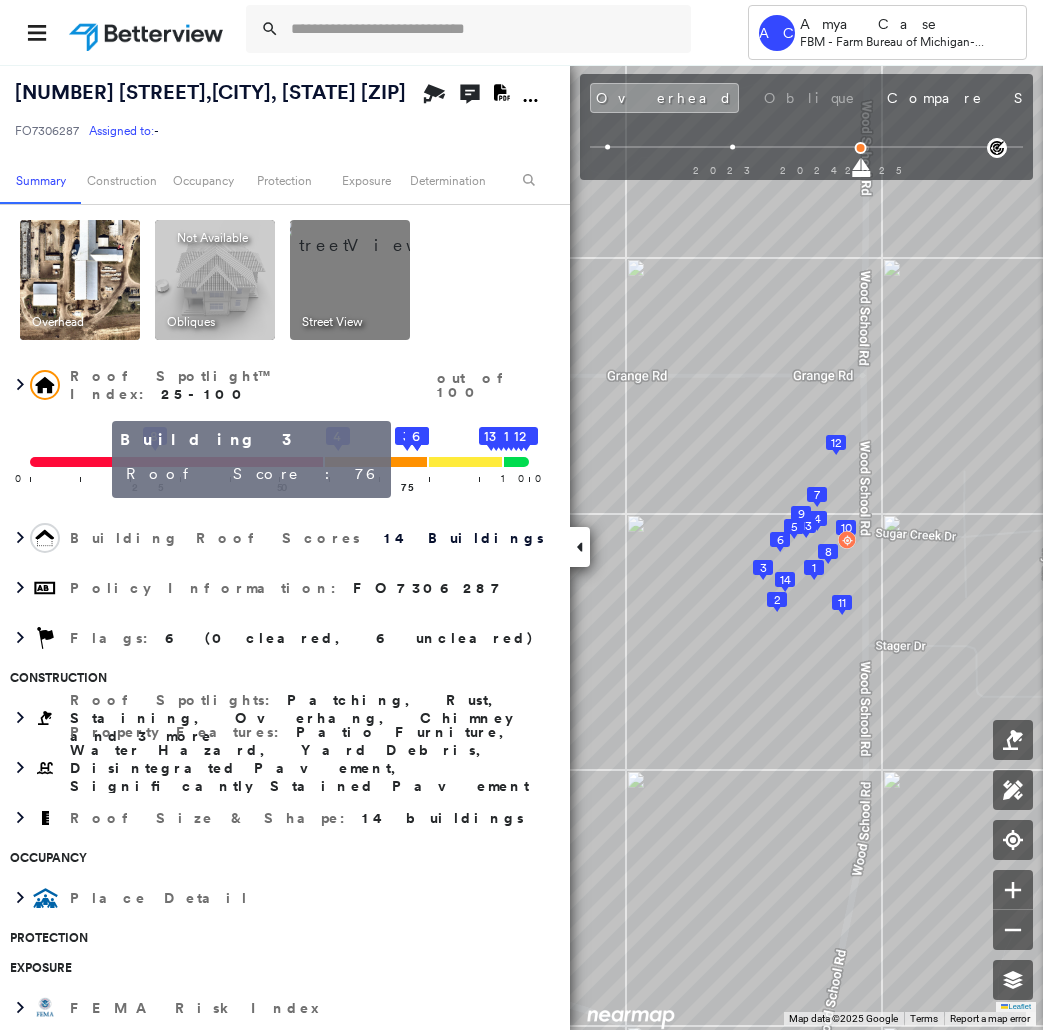 click on "Building 3 Roof Score: 76" at bounding box center (257, 459) 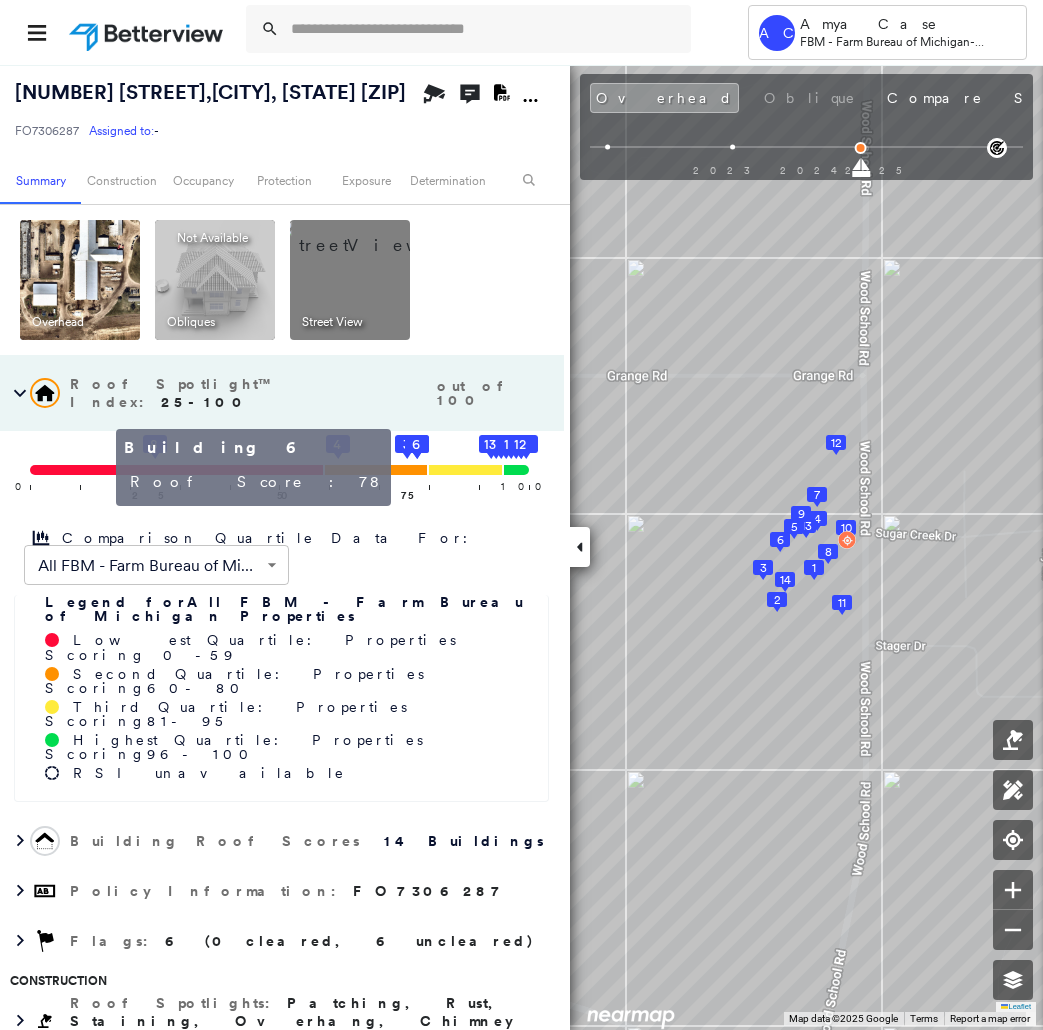click on "6" 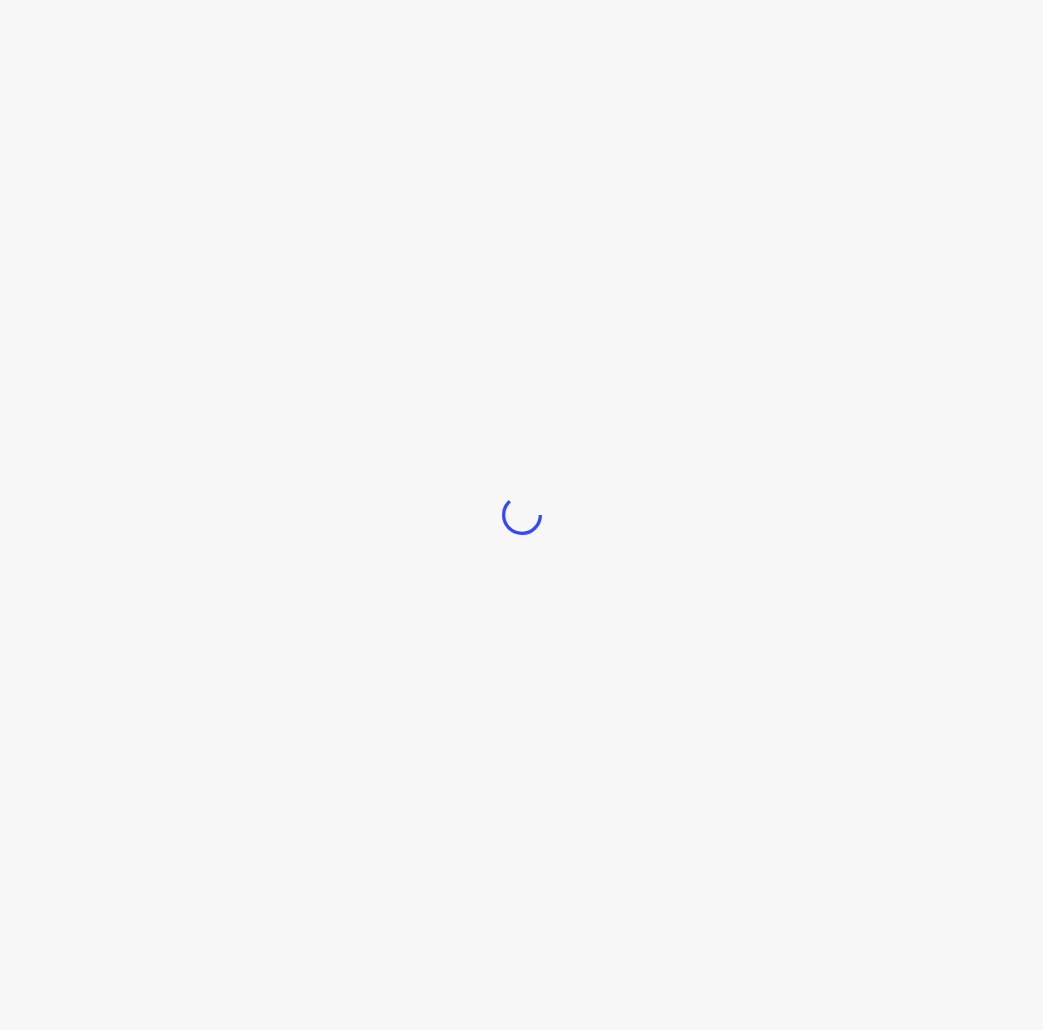 scroll, scrollTop: 0, scrollLeft: 0, axis: both 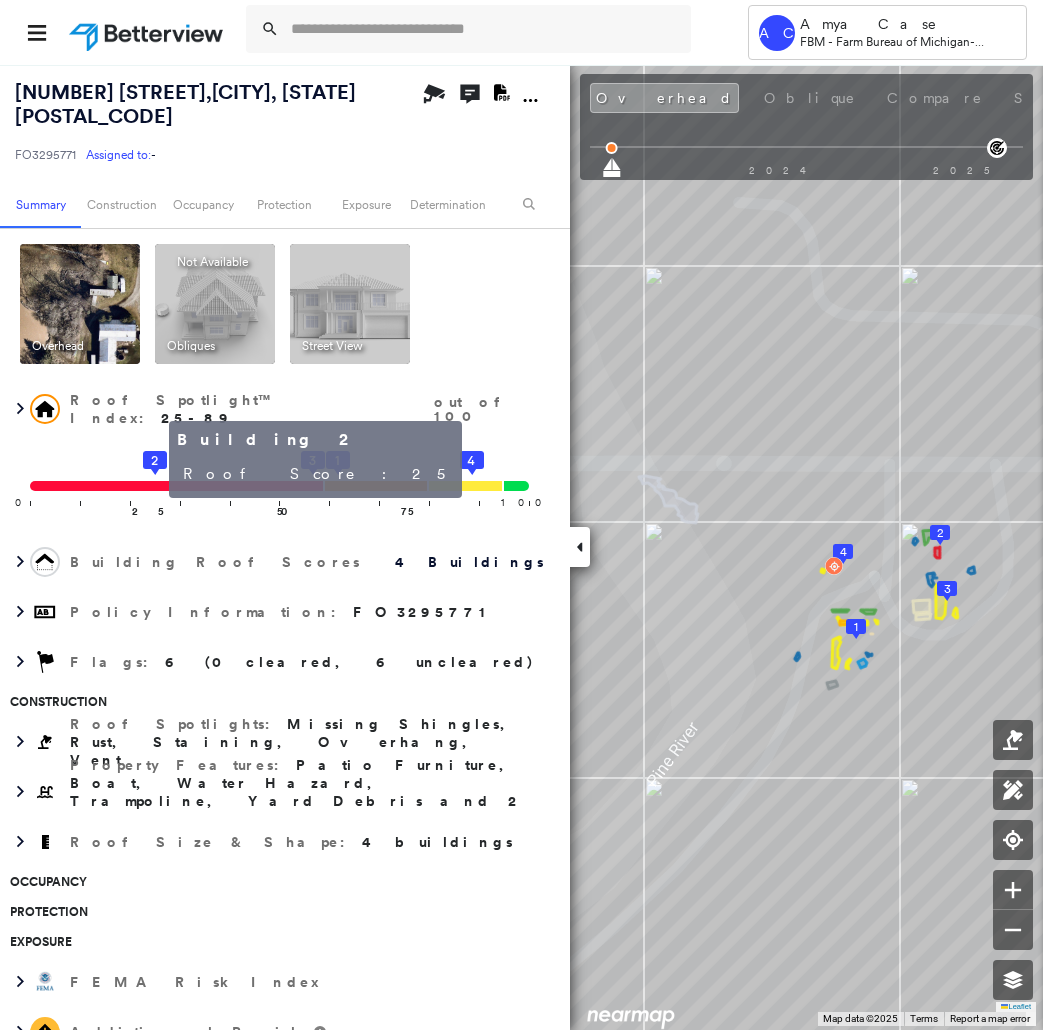 click on "Building 2 Roof Score: 25" at bounding box center [309, 459] 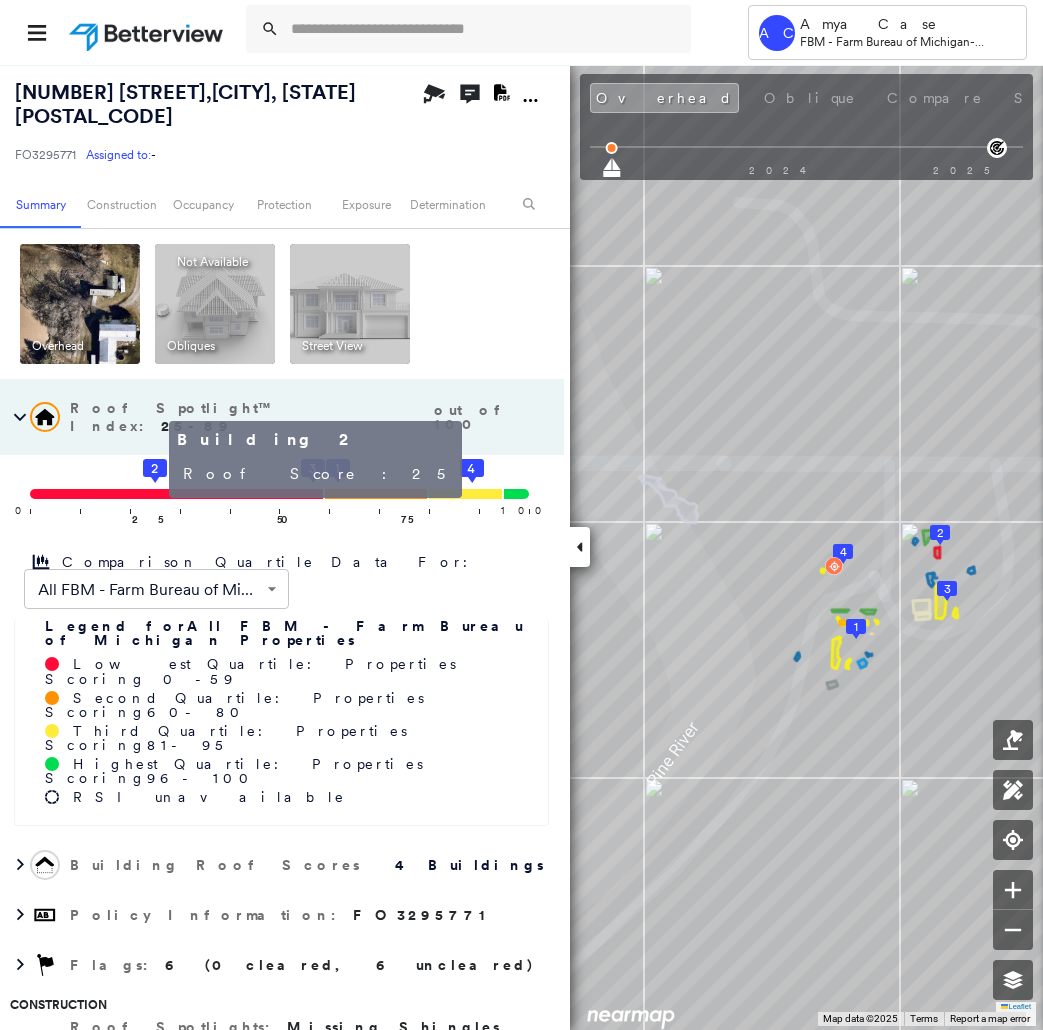 click on "Building 2 Roof Score: 25" at bounding box center (309, 459) 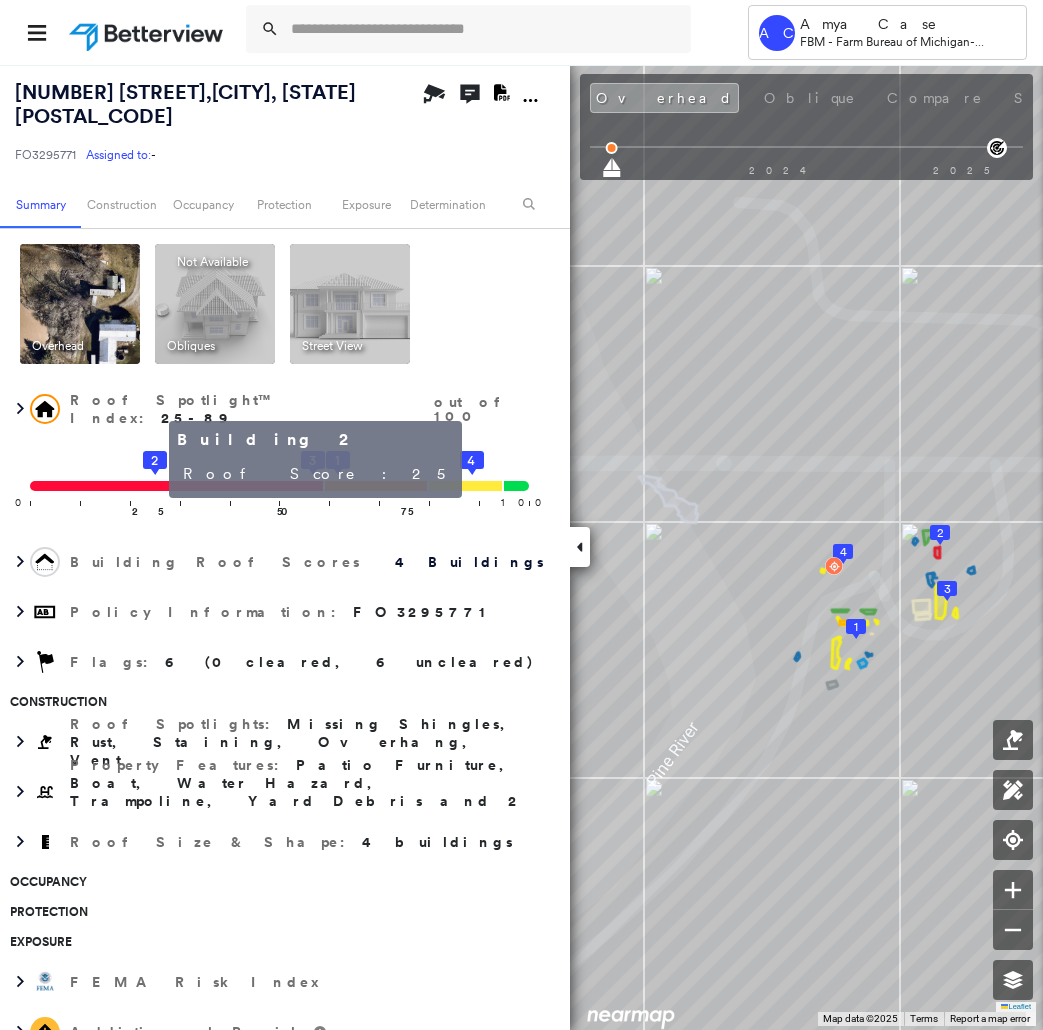 click on "Building 2 Roof Score: 25" at bounding box center [309, 459] 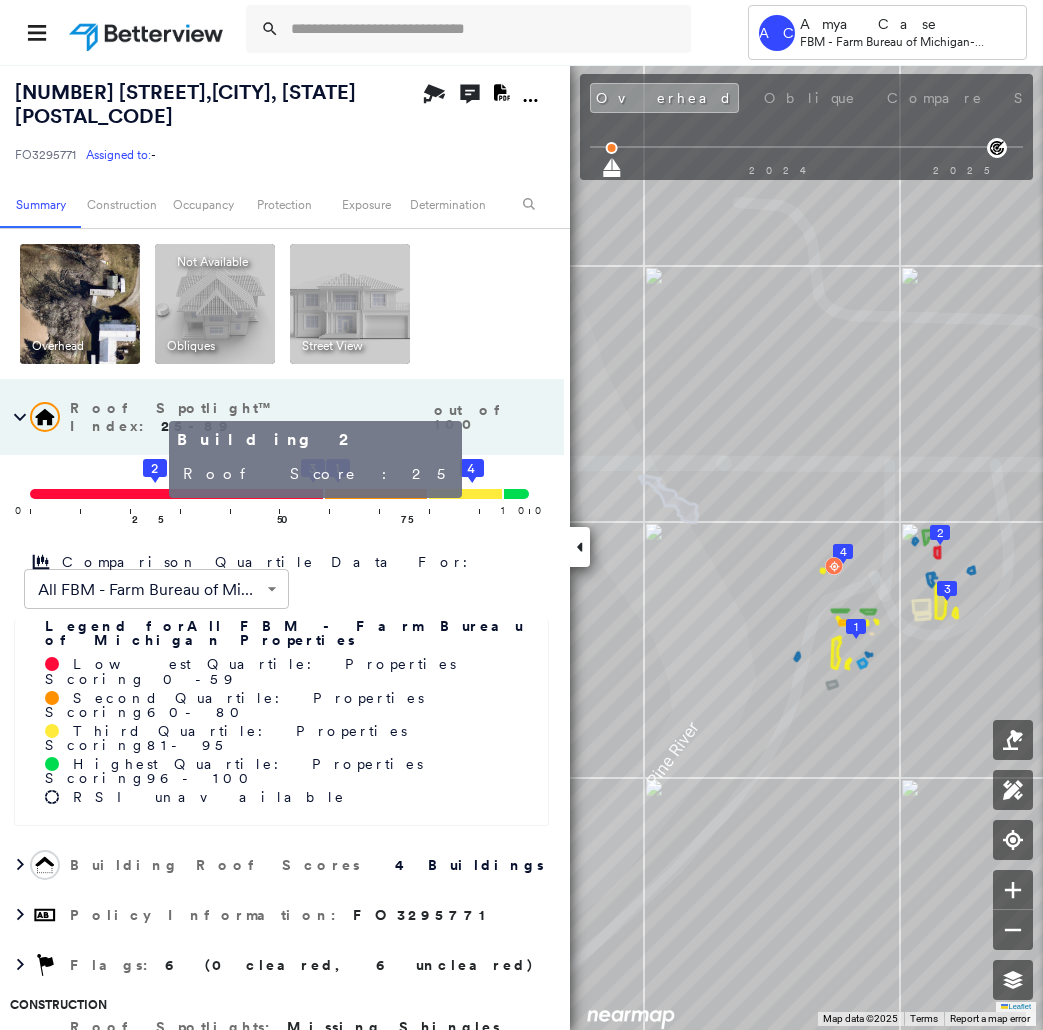 click on "Building 2 Roof Score: 25" at bounding box center (309, 459) 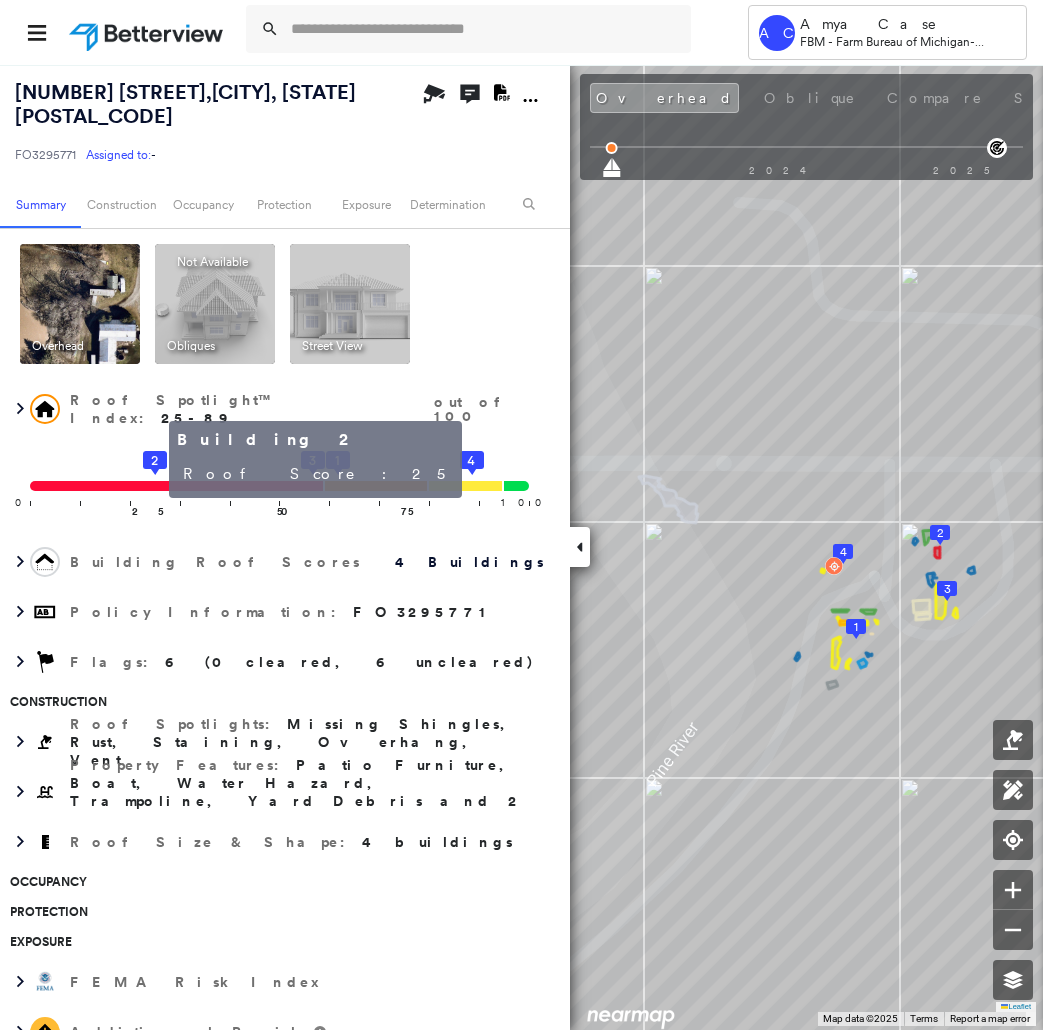 click on "Building 2 Roof Score: 25" at bounding box center [309, 459] 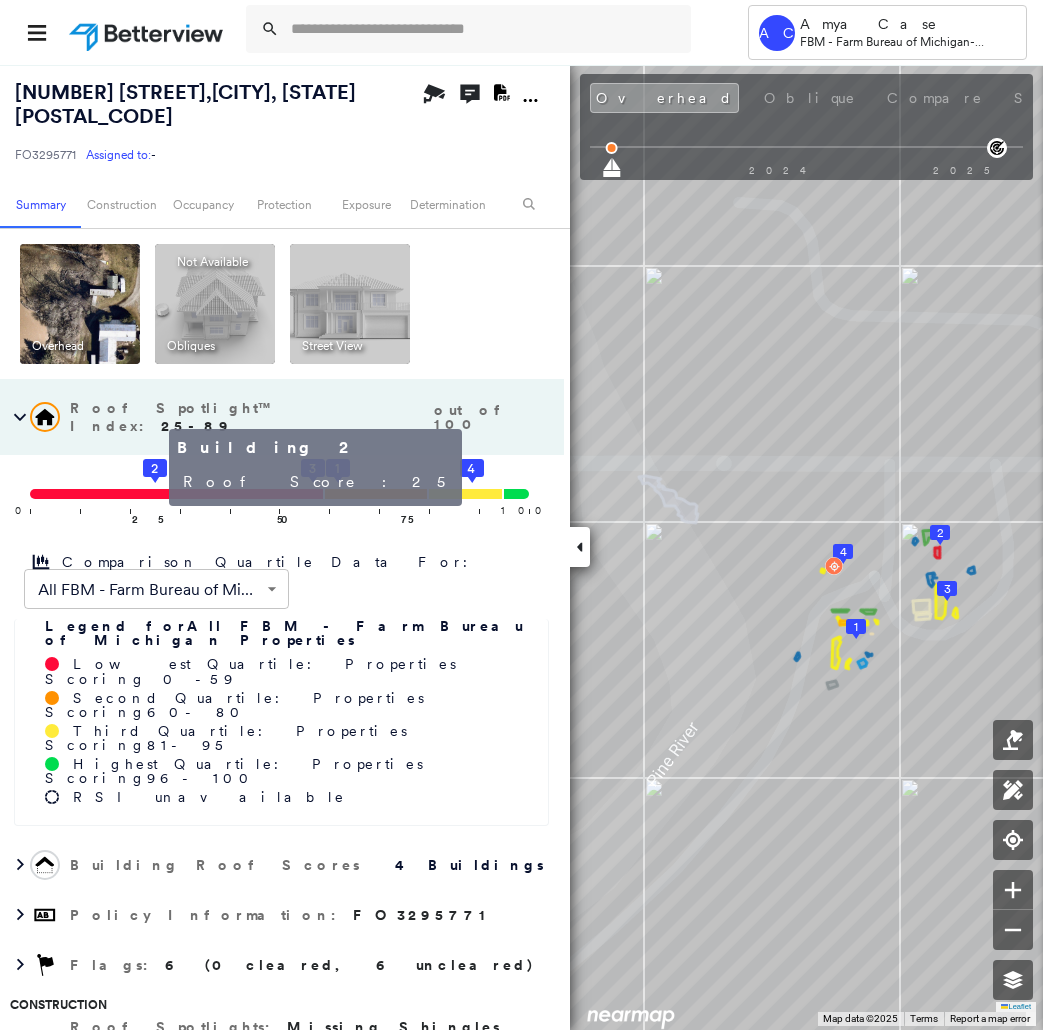 click on "Building 2 Roof Score: 25" at bounding box center (309, 467) 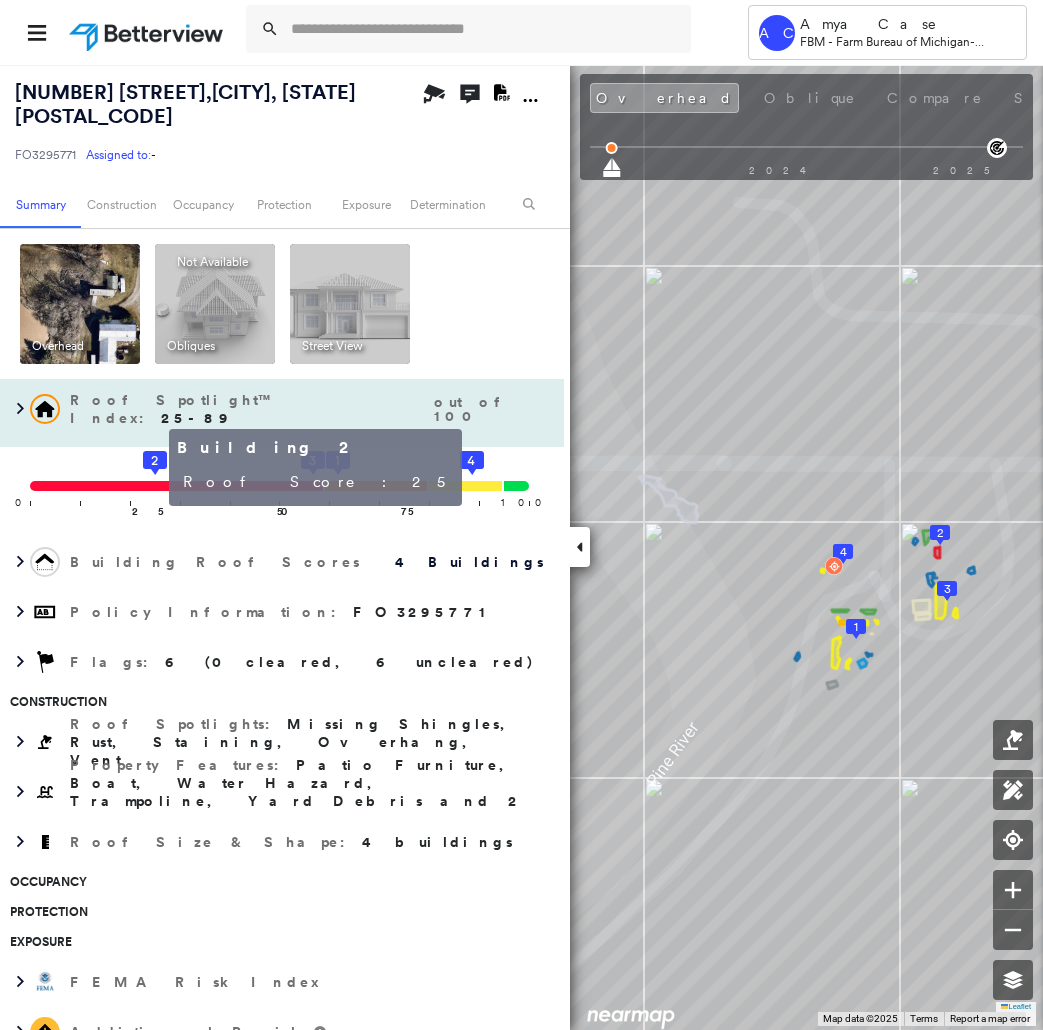 click on "2" 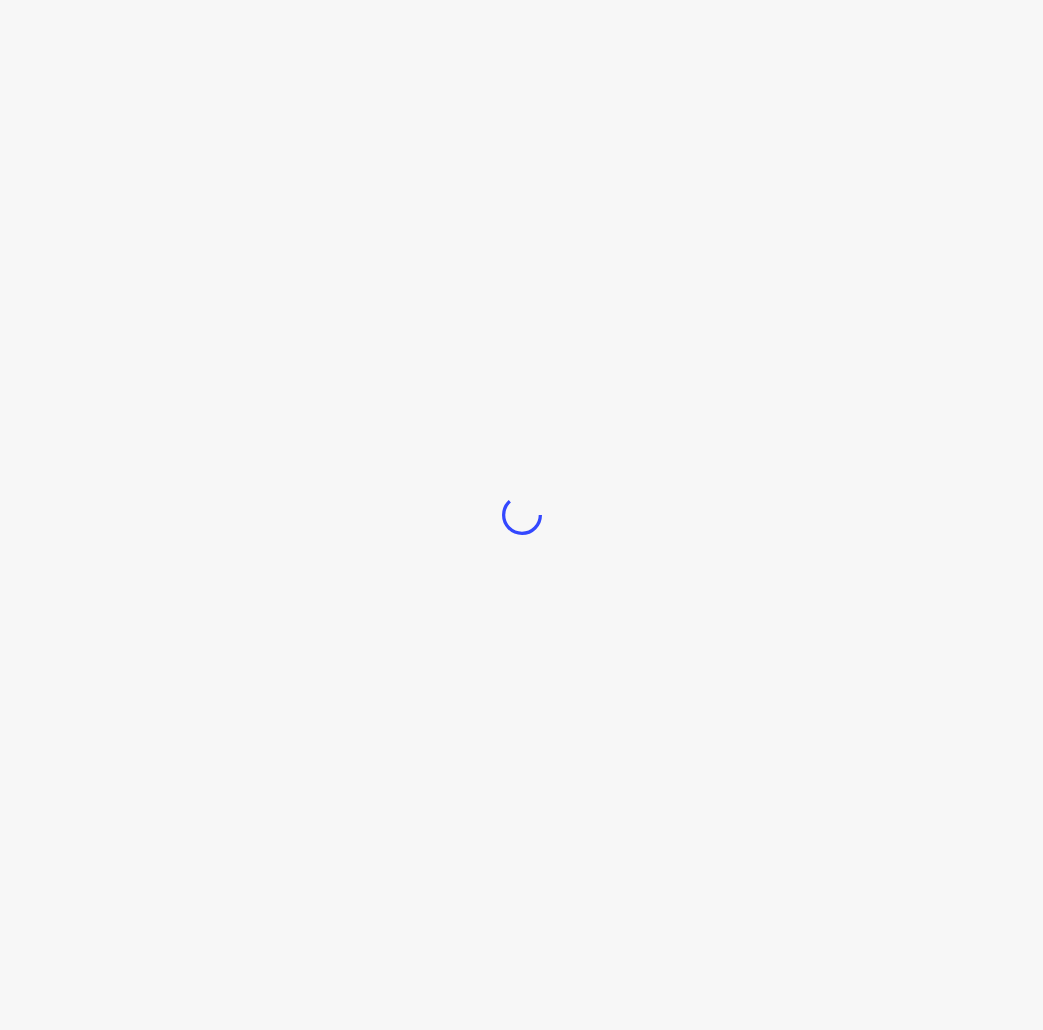 scroll, scrollTop: 0, scrollLeft: 0, axis: both 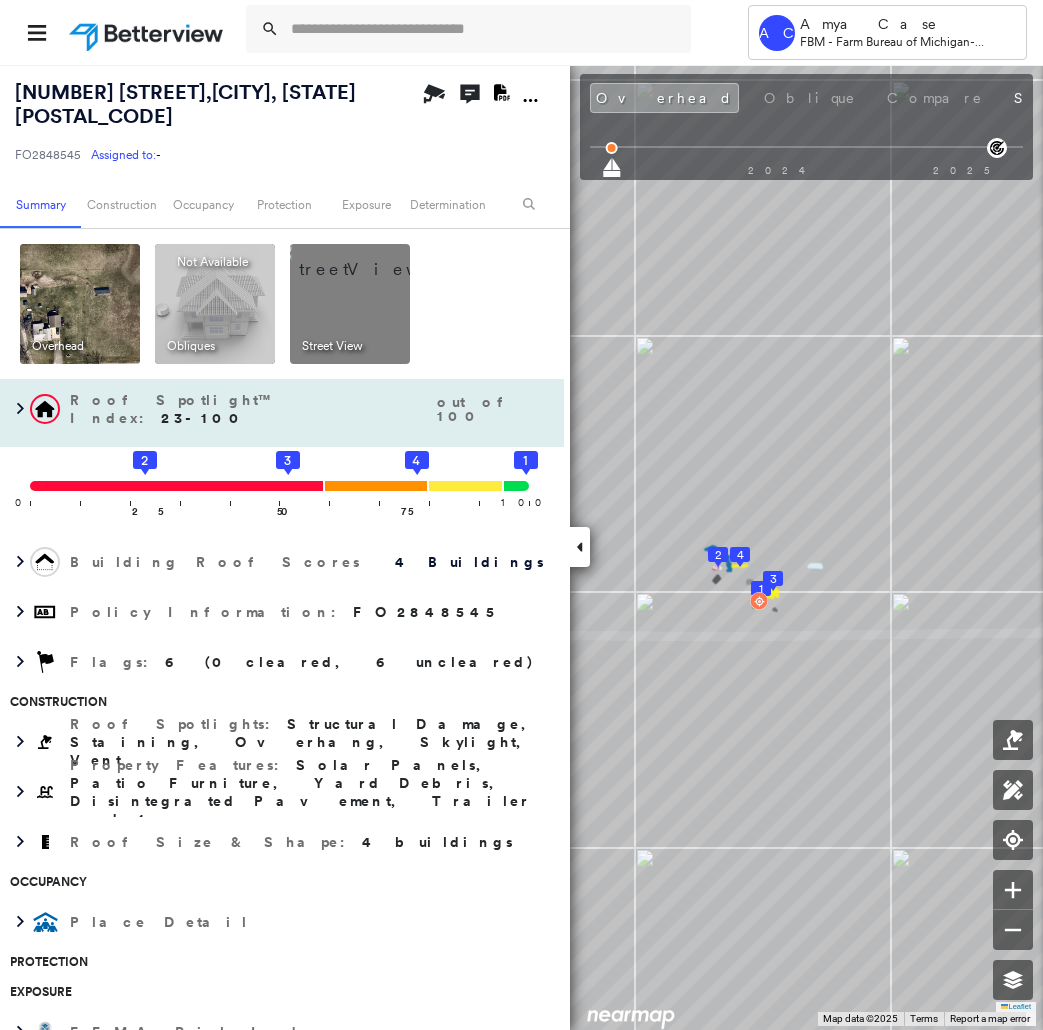 click on "2" 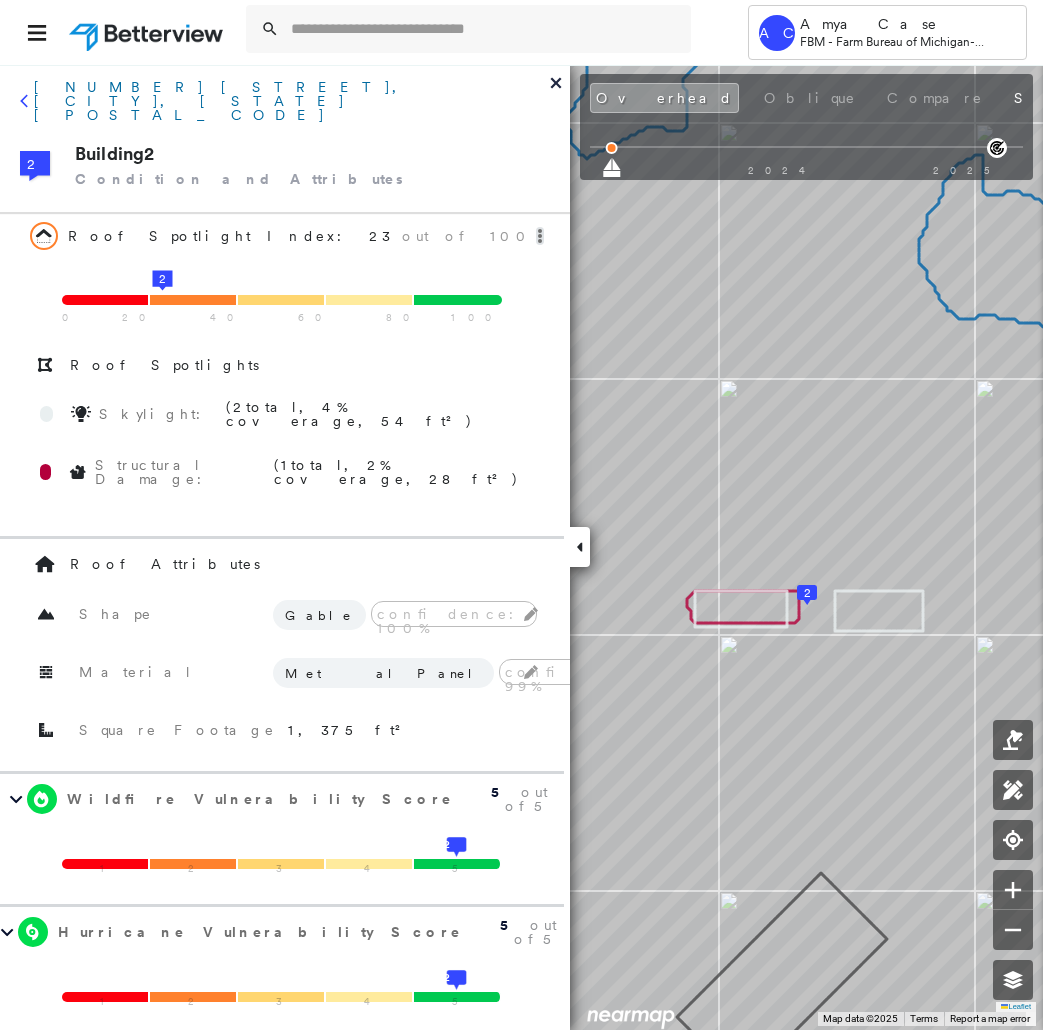 click on "10097 WILLARD RD, MILLINGTON, MI 48746" at bounding box center (292, 101) 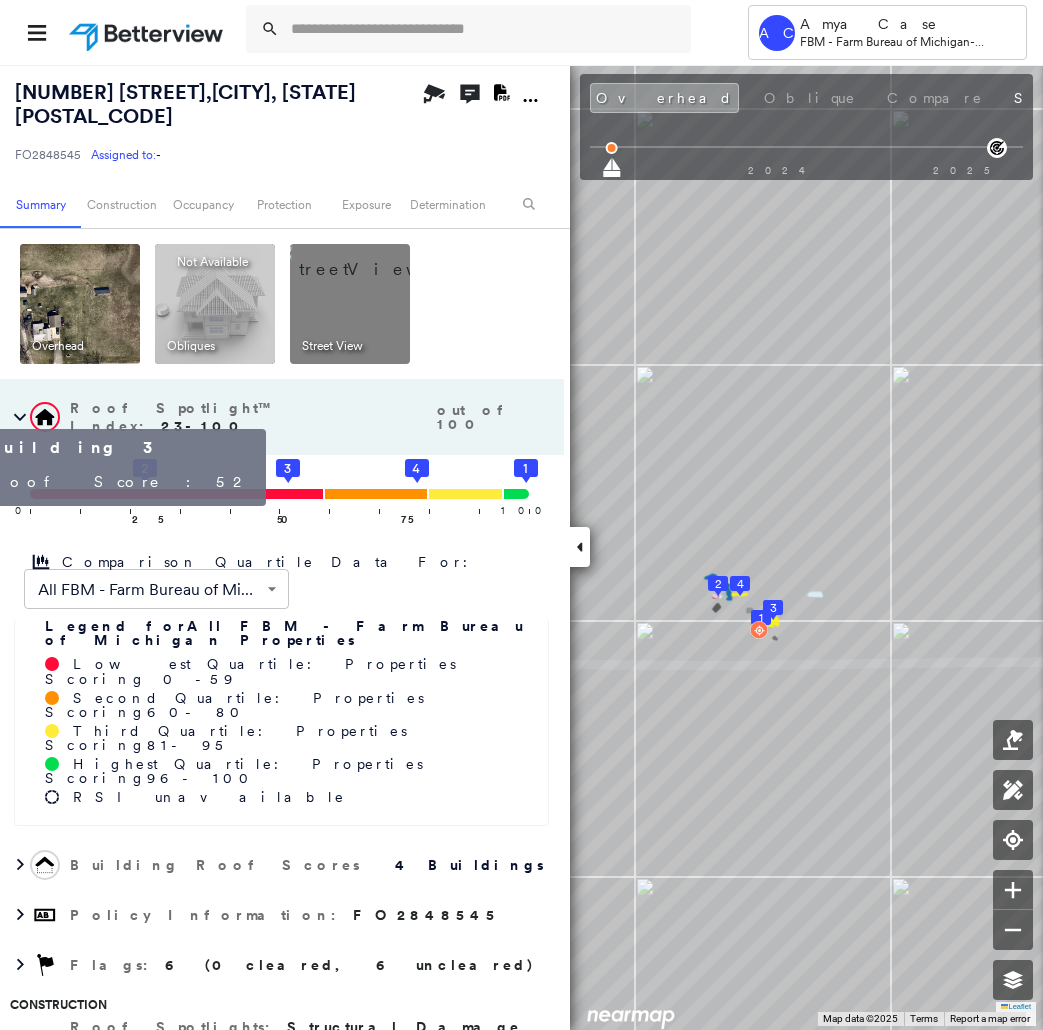 click 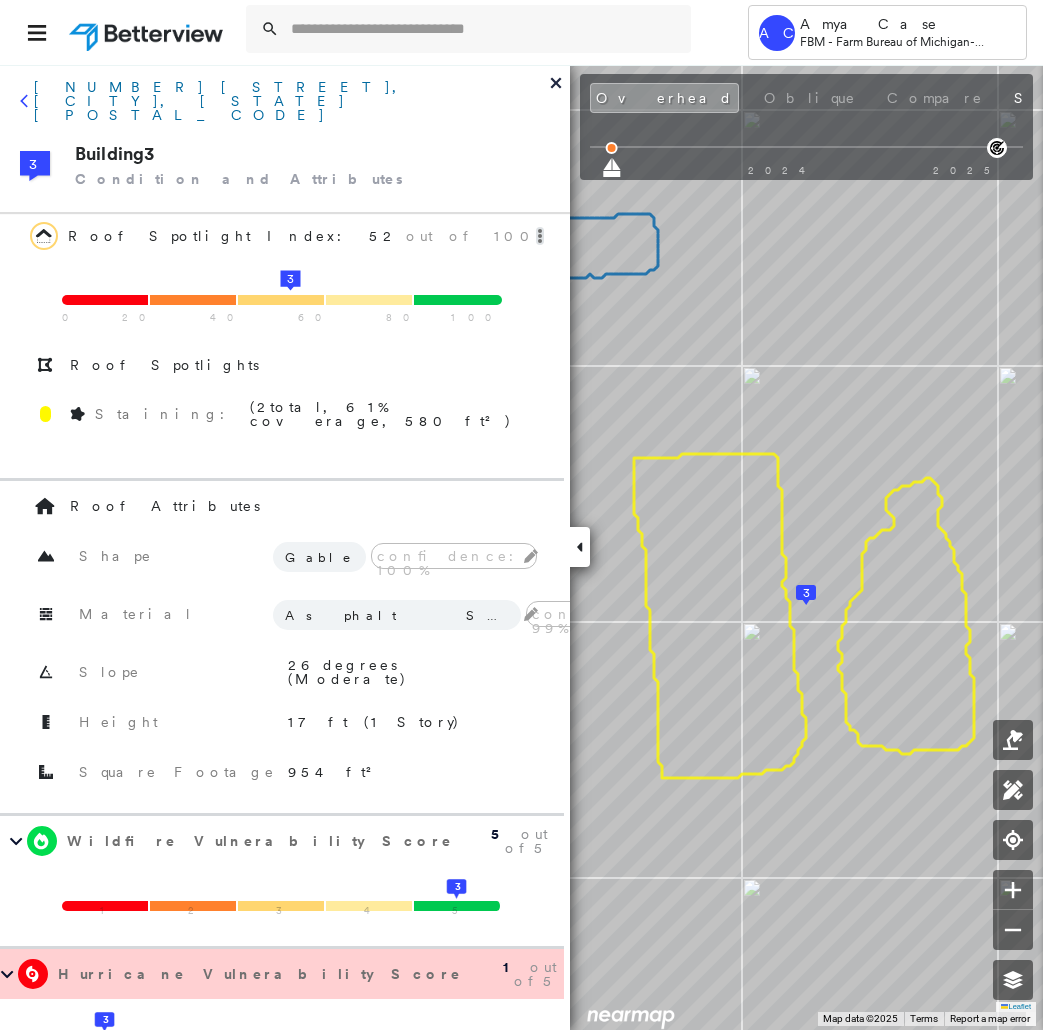 click on "10097 WILLARD RD, MILLINGTON, MI 48746" at bounding box center [292, 101] 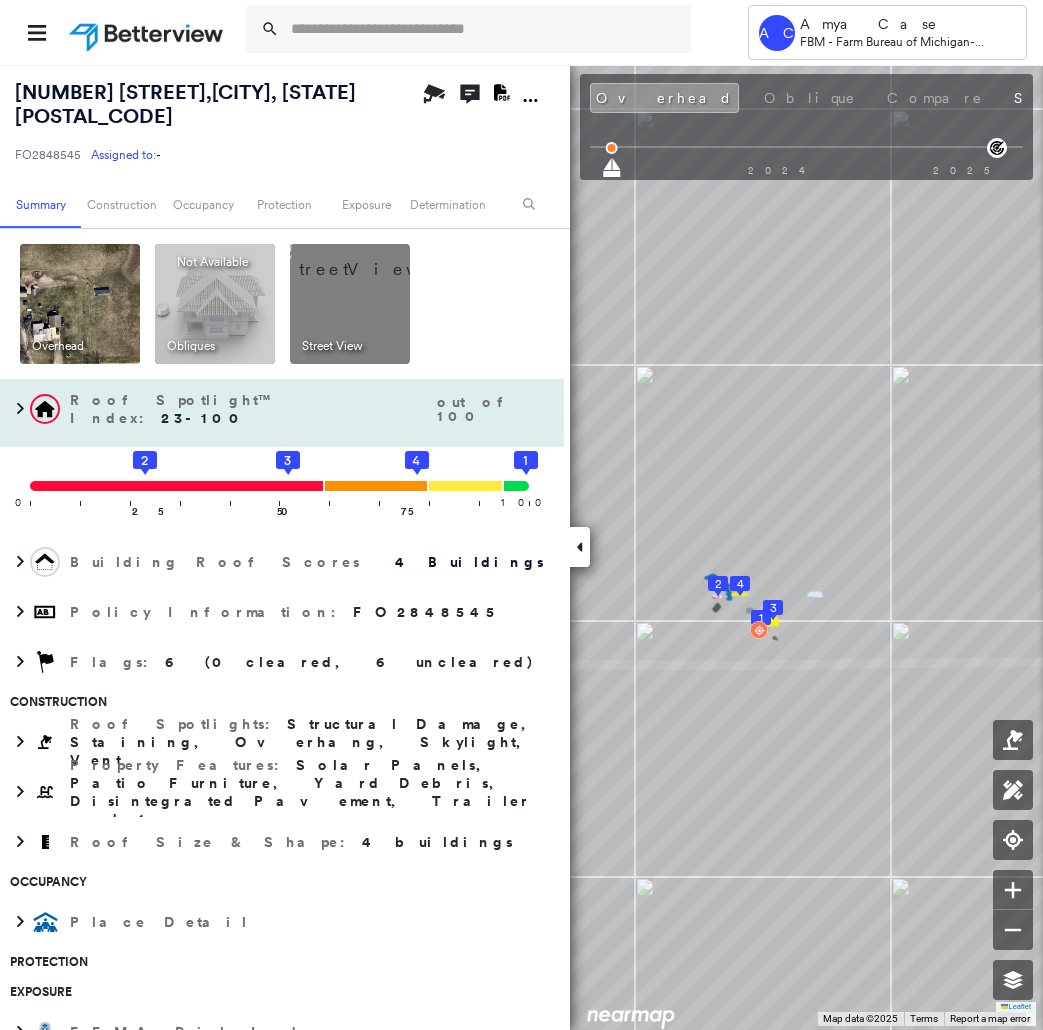 click on "4" 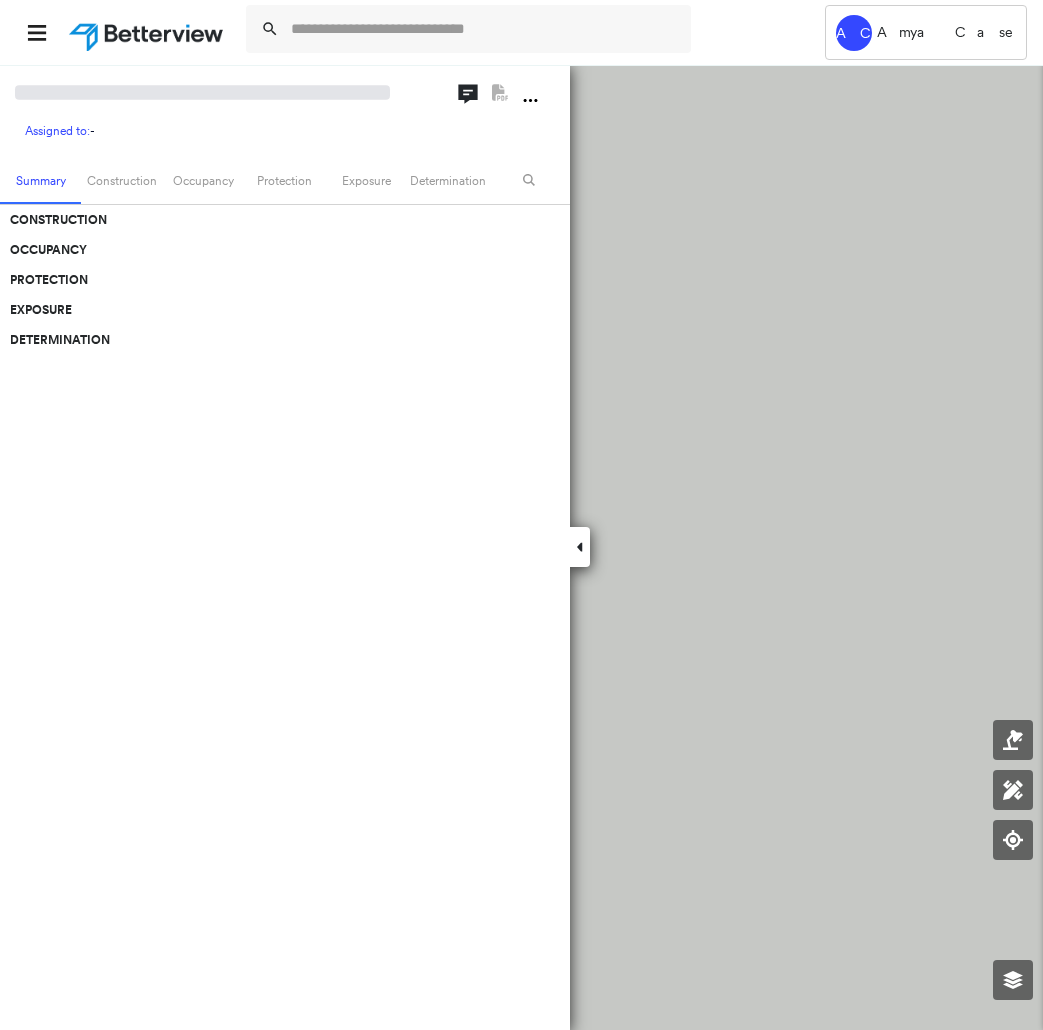 scroll, scrollTop: 0, scrollLeft: 0, axis: both 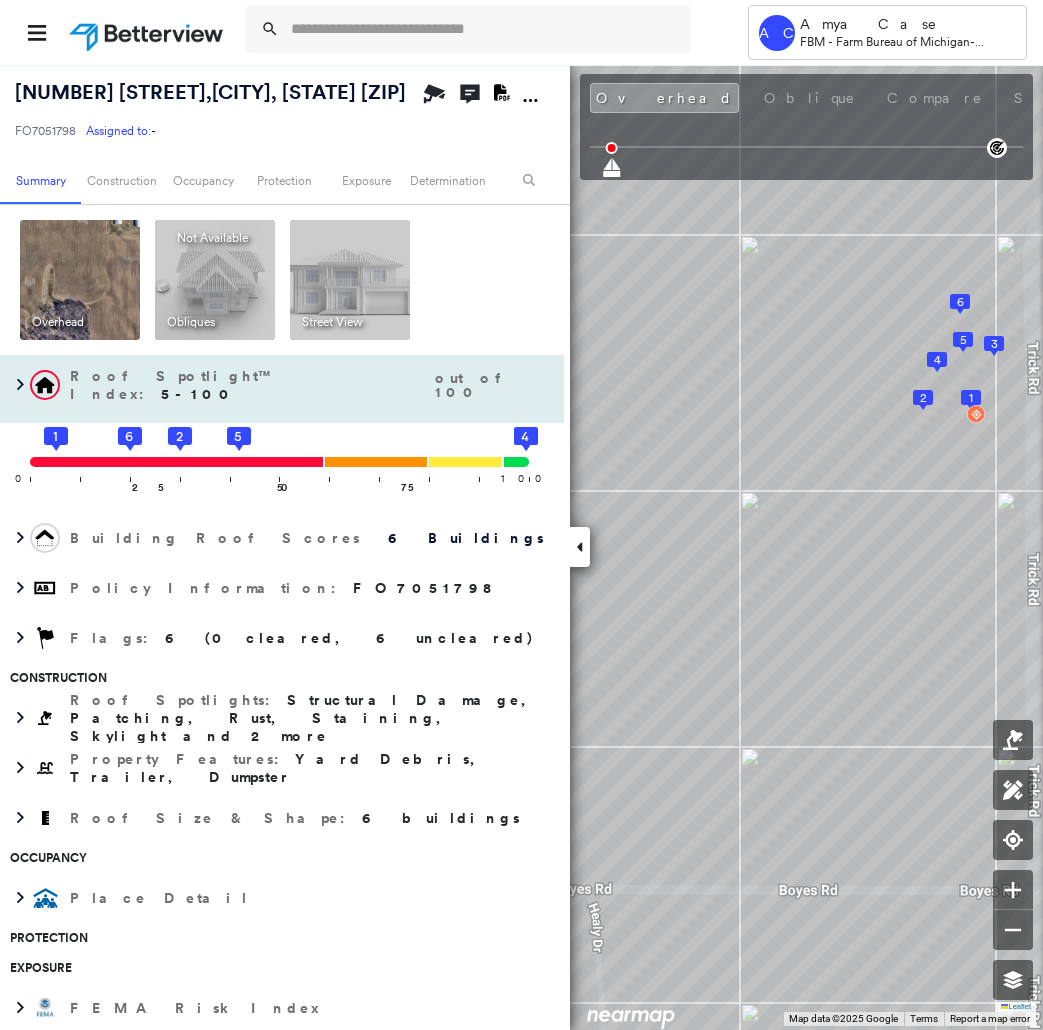 click 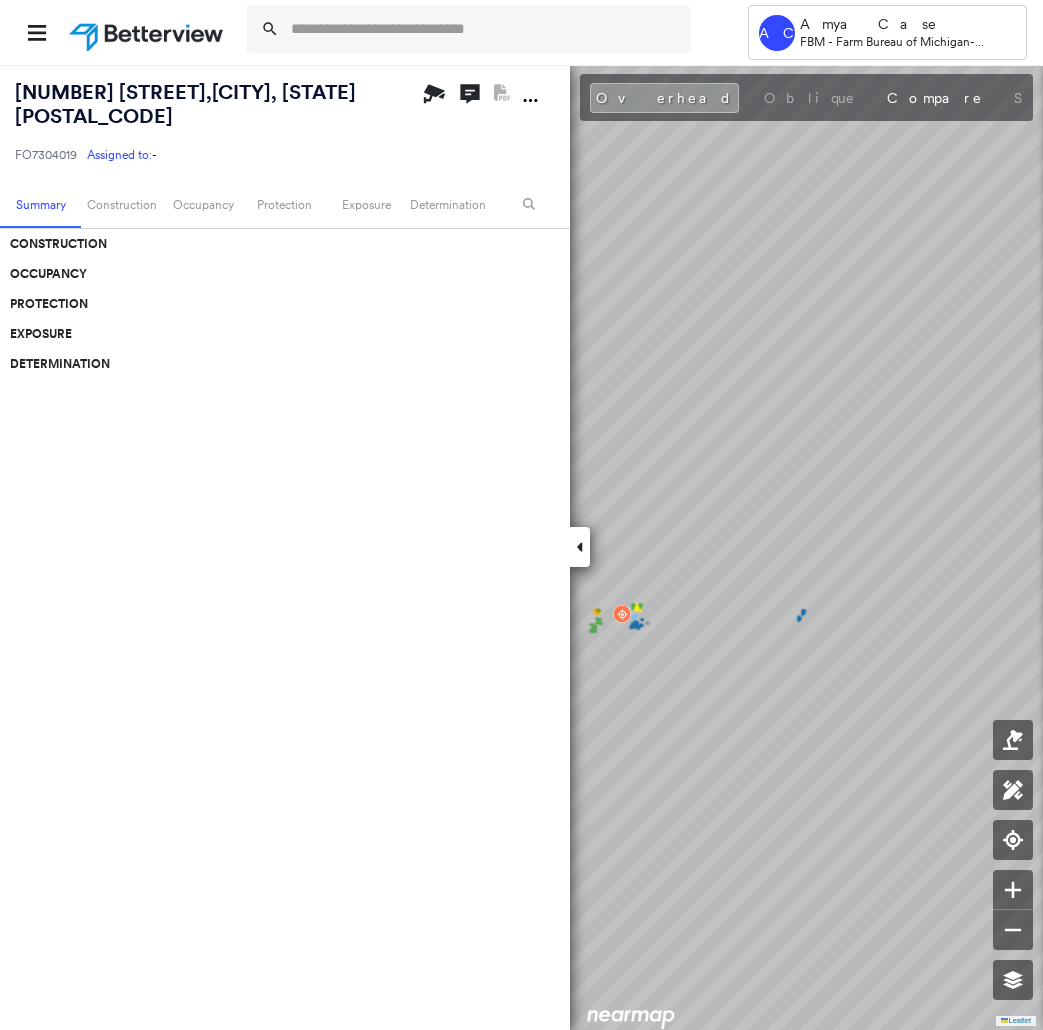 scroll, scrollTop: 0, scrollLeft: 0, axis: both 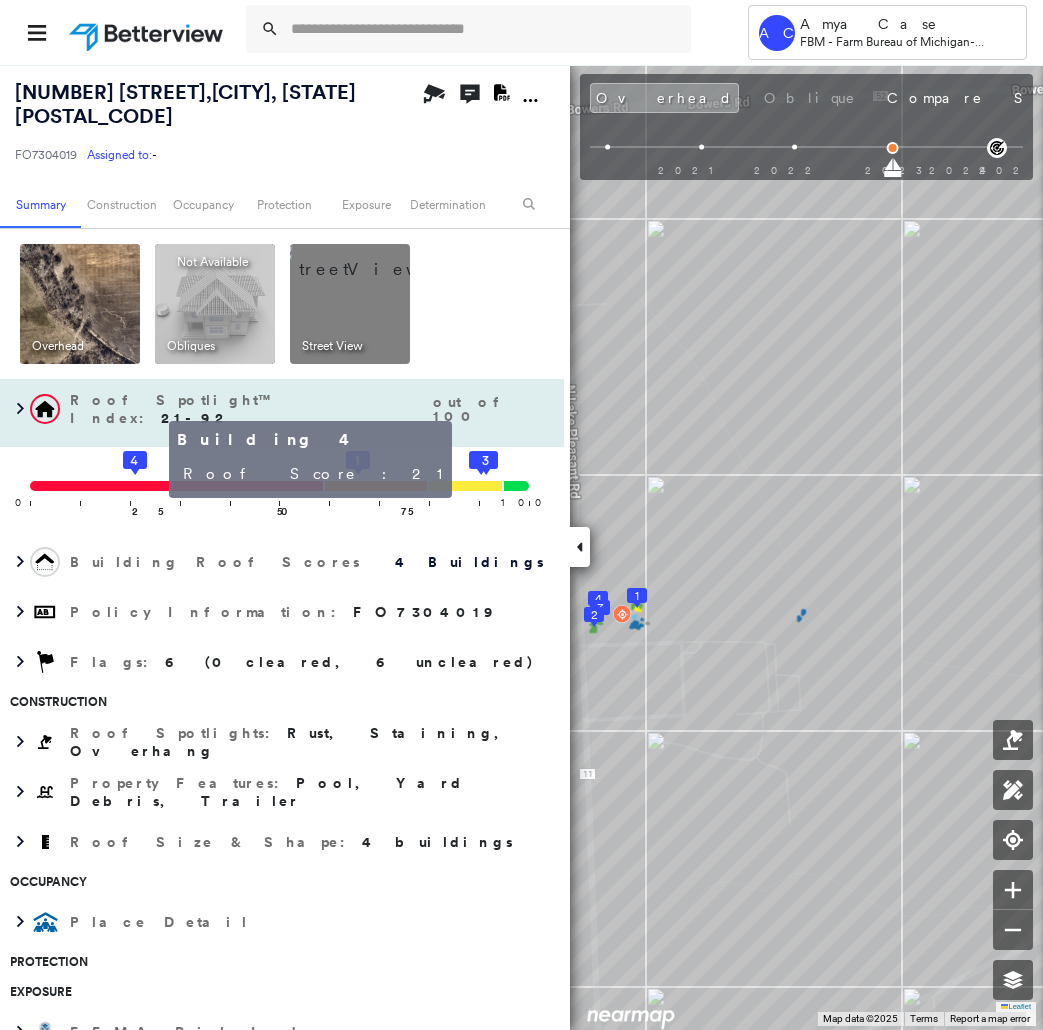 click 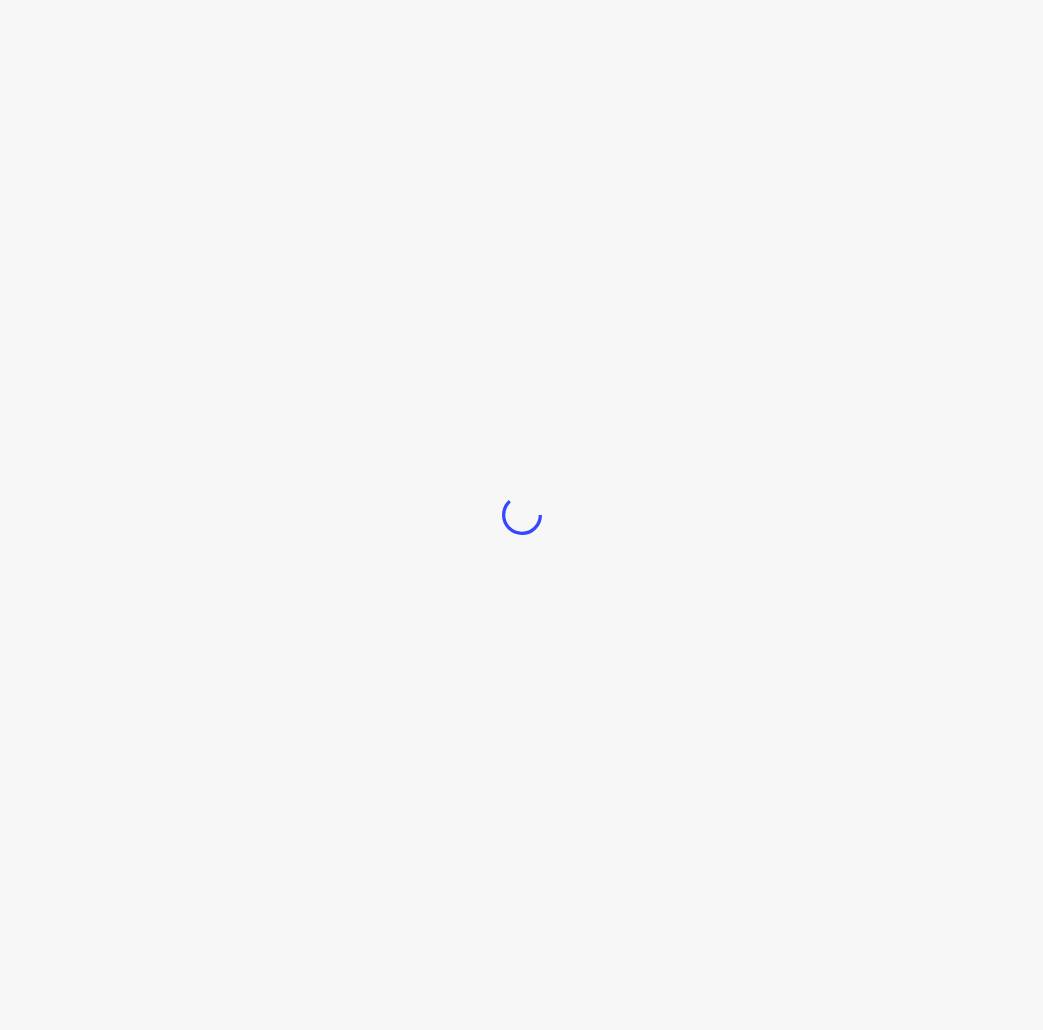 scroll, scrollTop: 0, scrollLeft: 0, axis: both 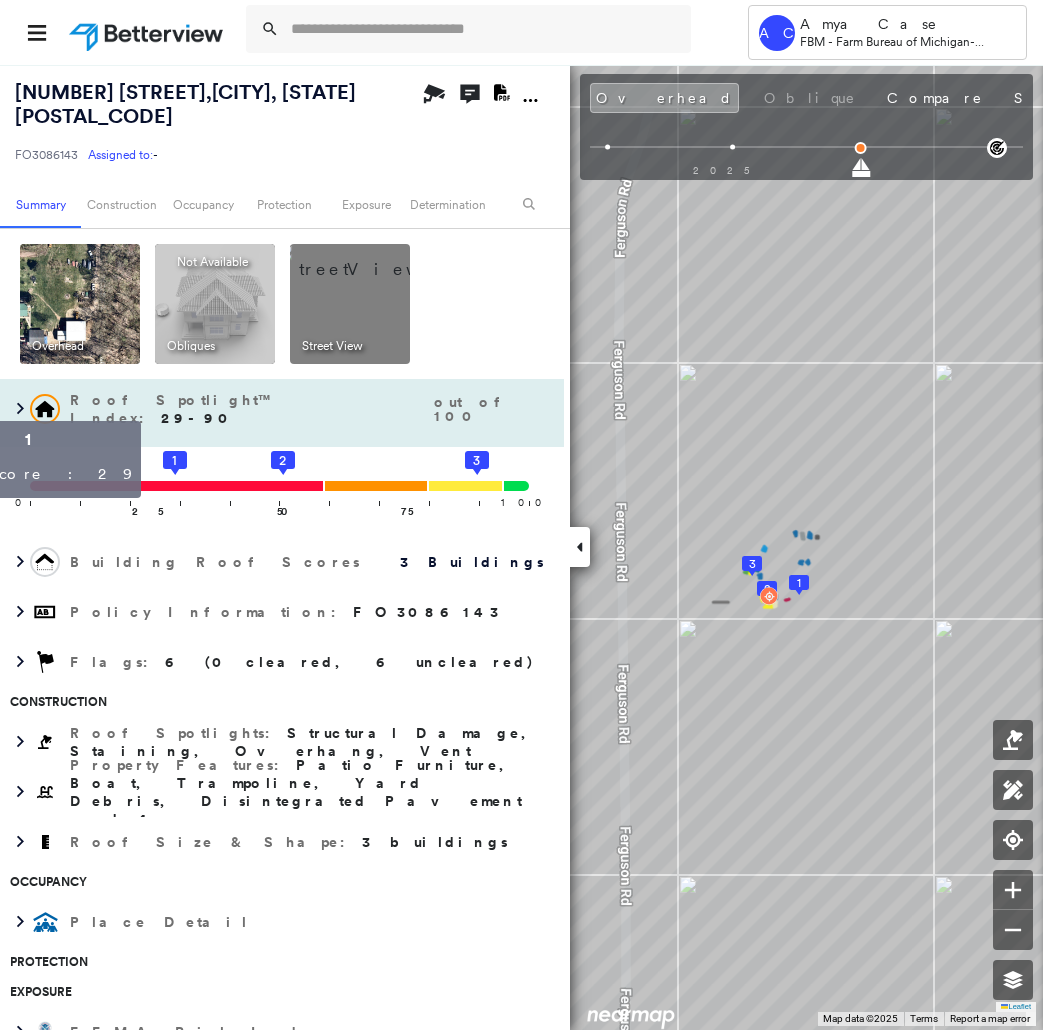 click on "1" 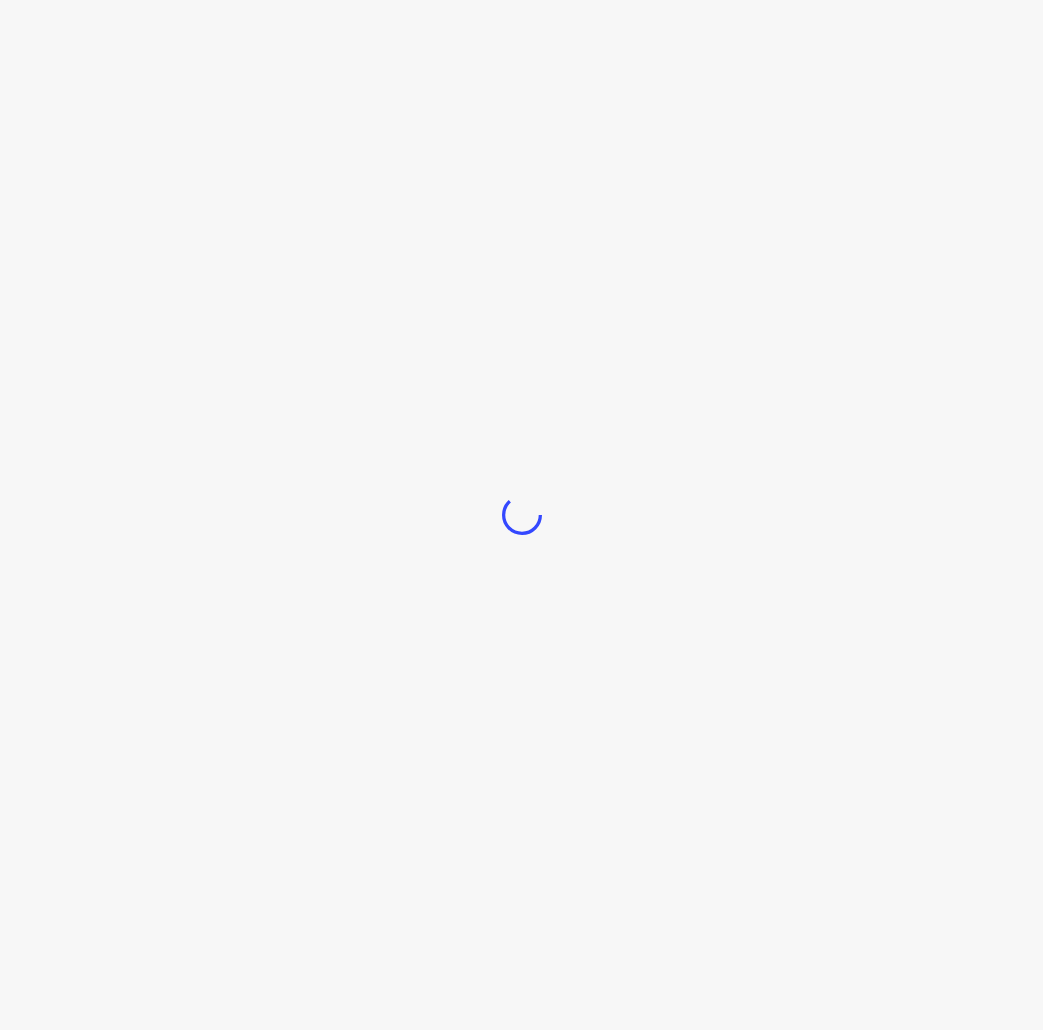 scroll, scrollTop: 0, scrollLeft: 0, axis: both 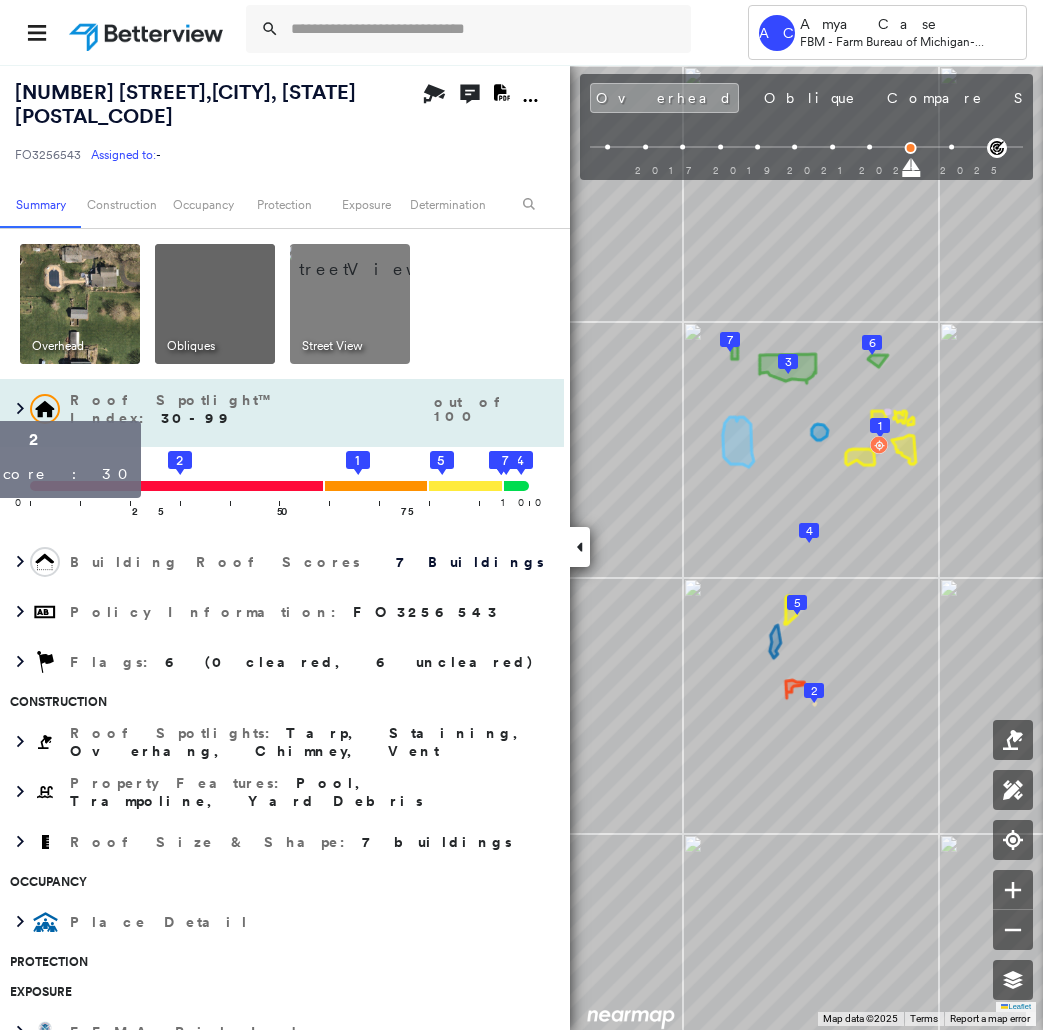 click 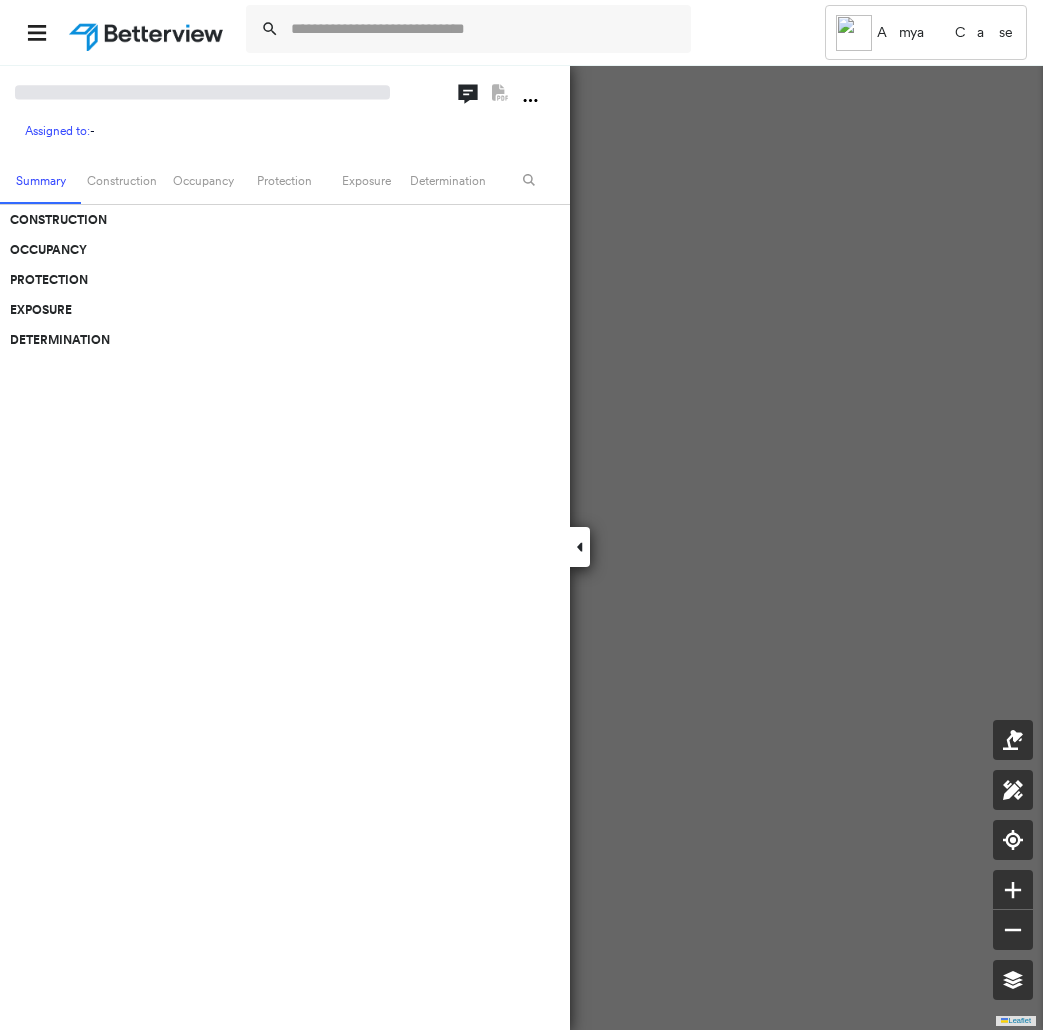 scroll, scrollTop: 0, scrollLeft: 0, axis: both 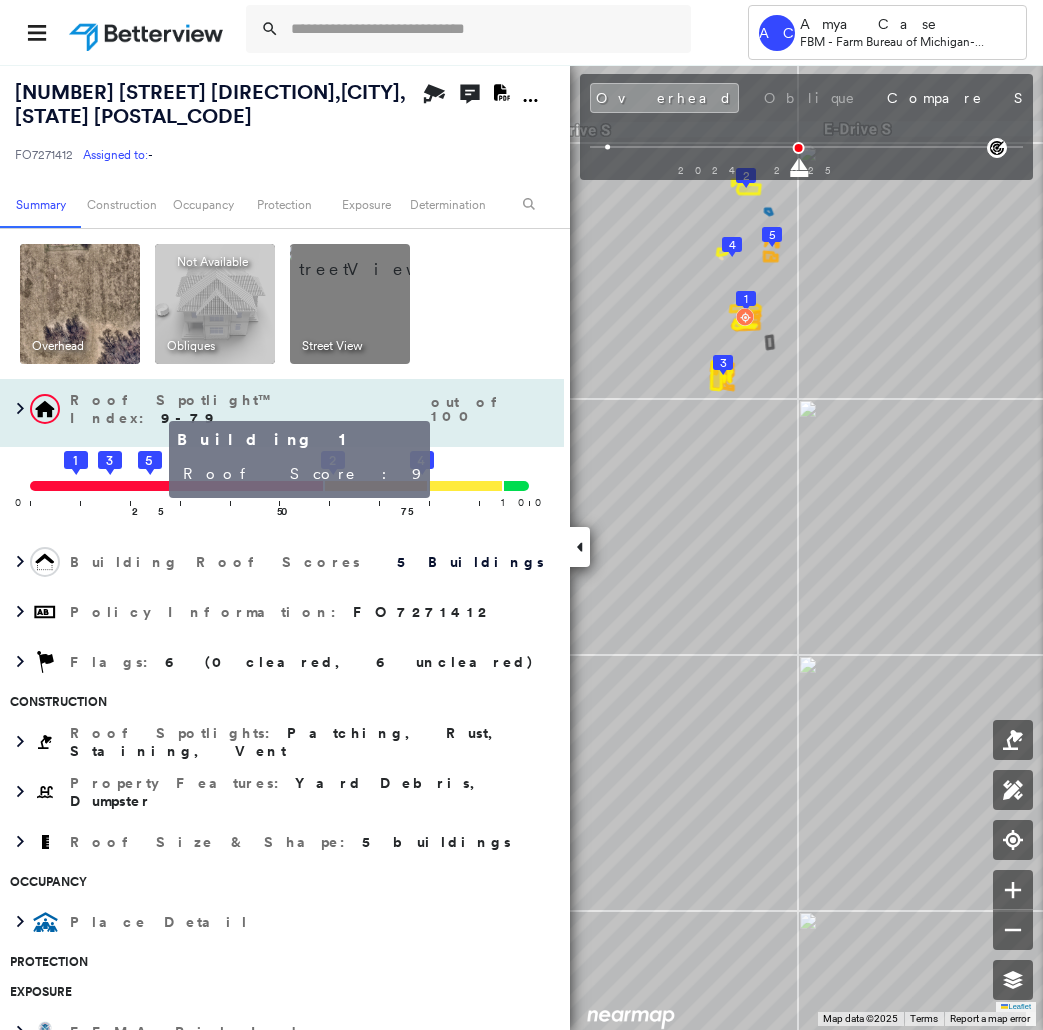 click 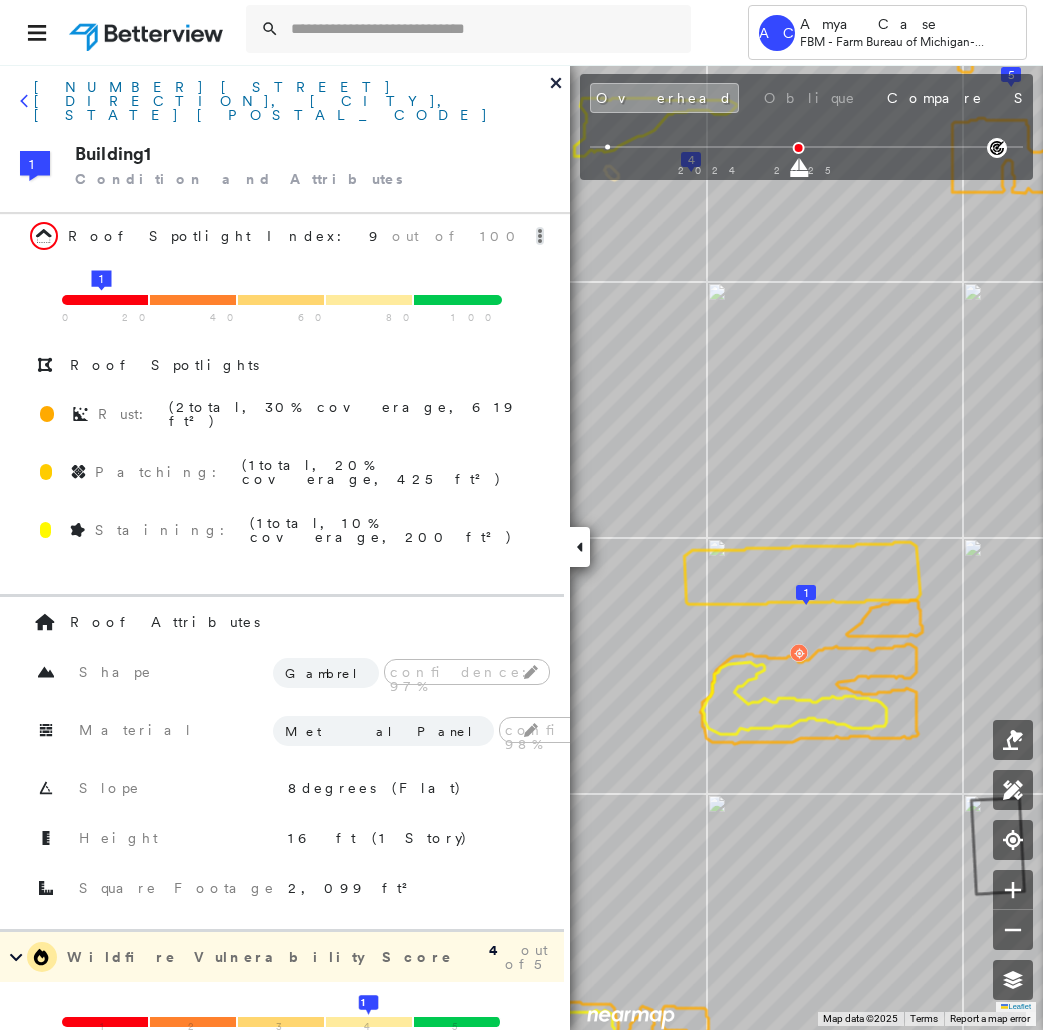 click on "14164 E DRIVE SOUTH, MARSHALL, MI 49068" at bounding box center (292, 101) 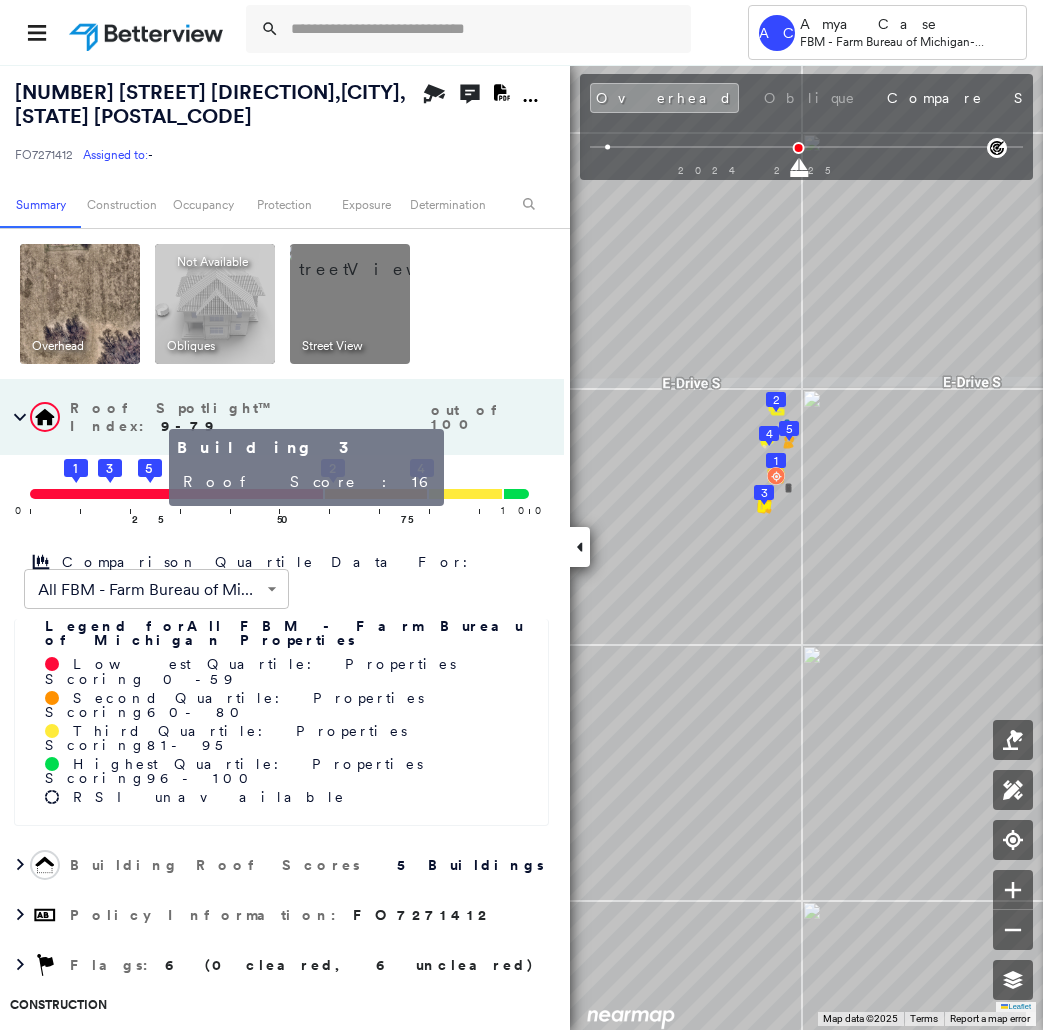 click on "3" 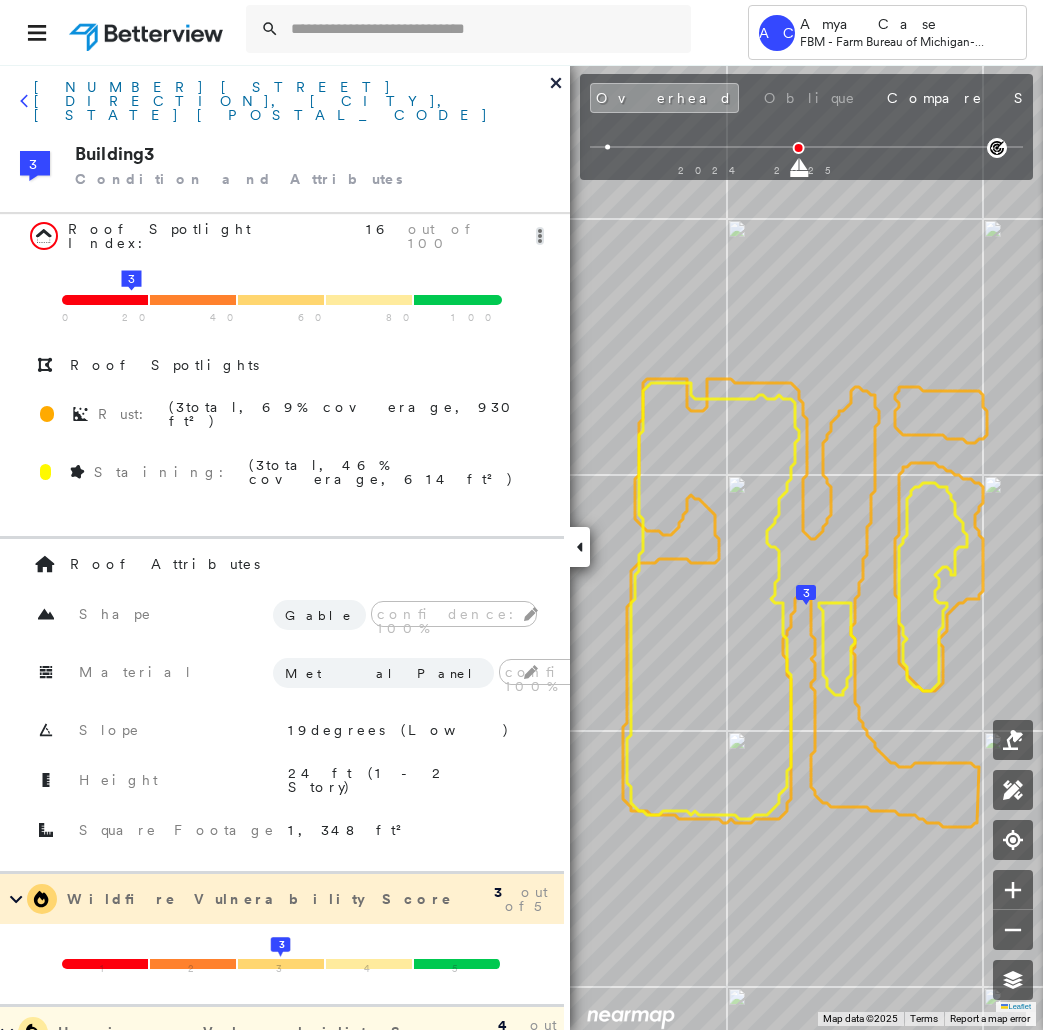 click on "14164 E DRIVE SOUTH, MARSHALL, MI 49068" at bounding box center (292, 101) 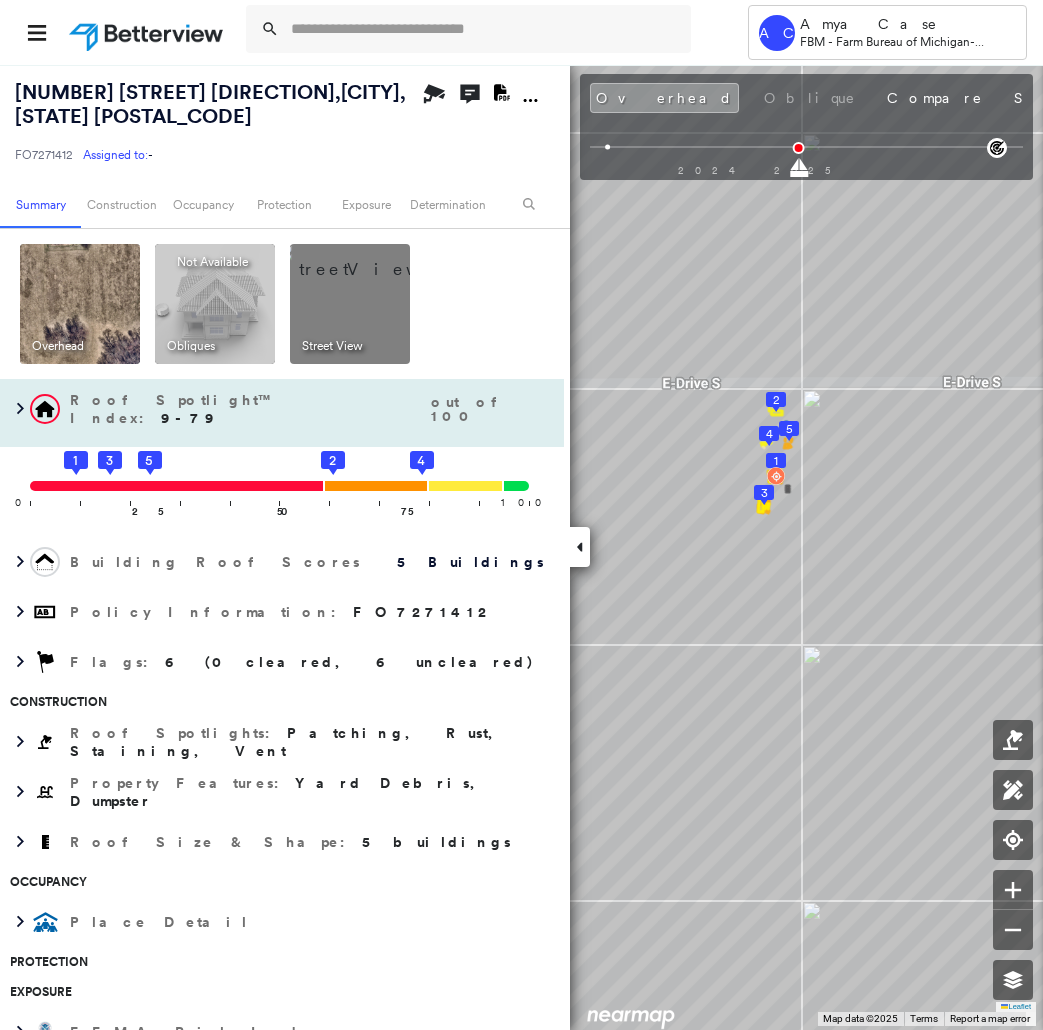 click on "0 100 25 1 3 5 50 75 2 4" at bounding box center [282, 492] 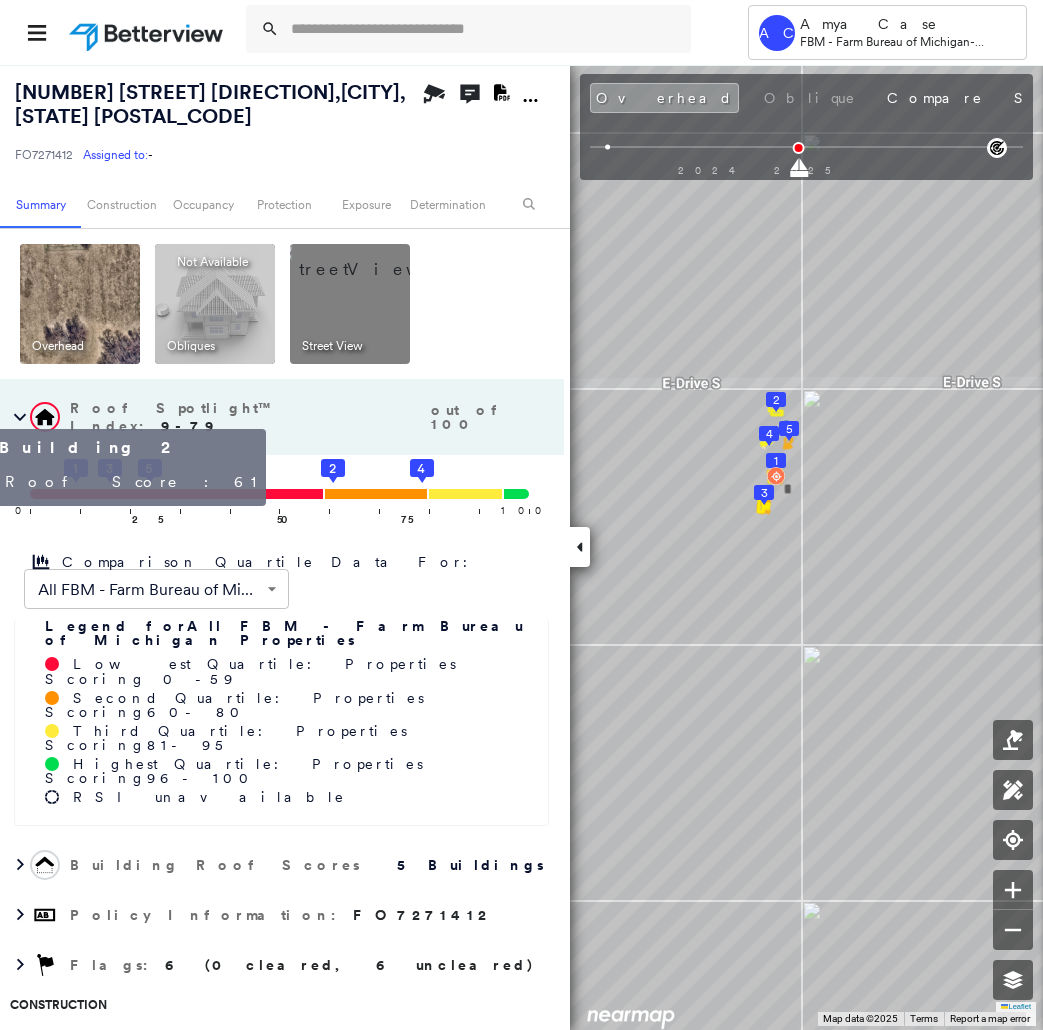 click 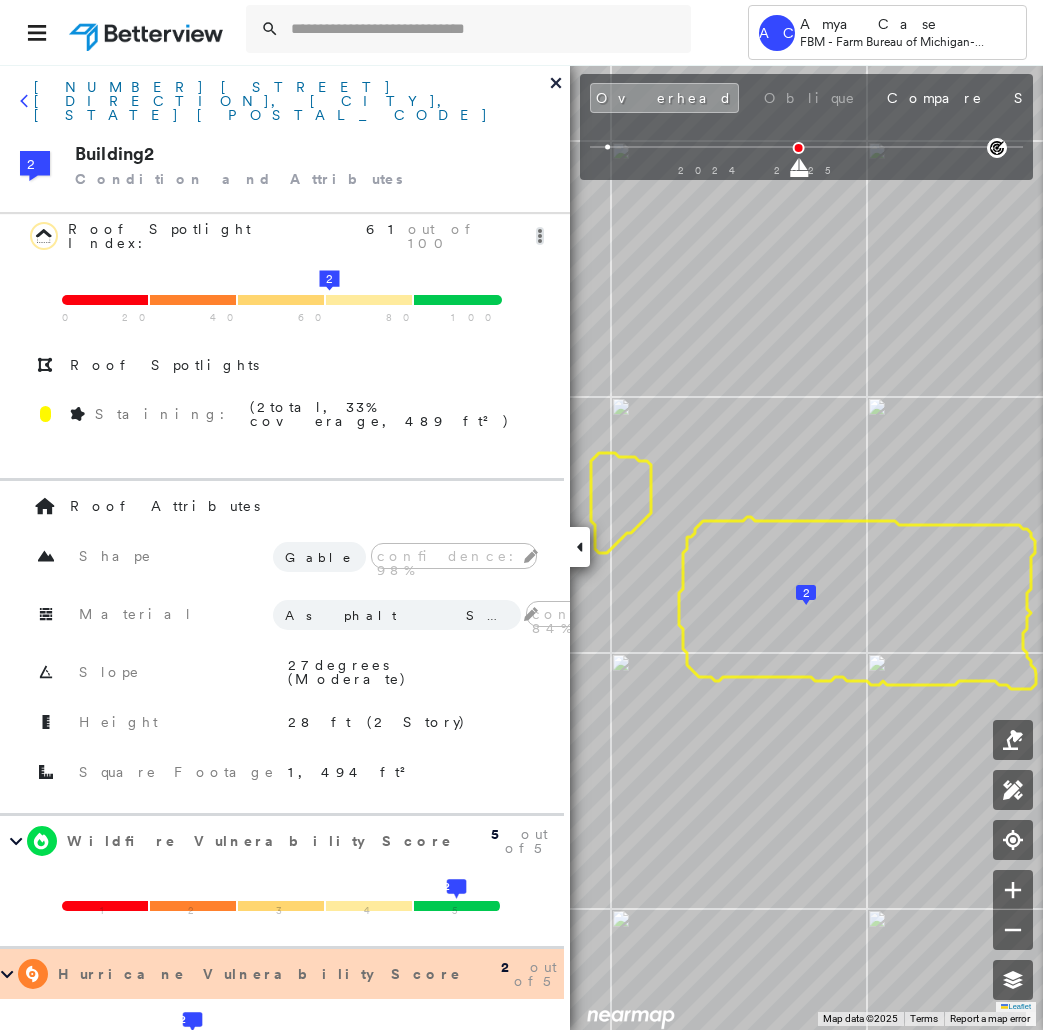 click on "14164 E DRIVE SOUTH, MARSHALL, MI 49068" at bounding box center (292, 101) 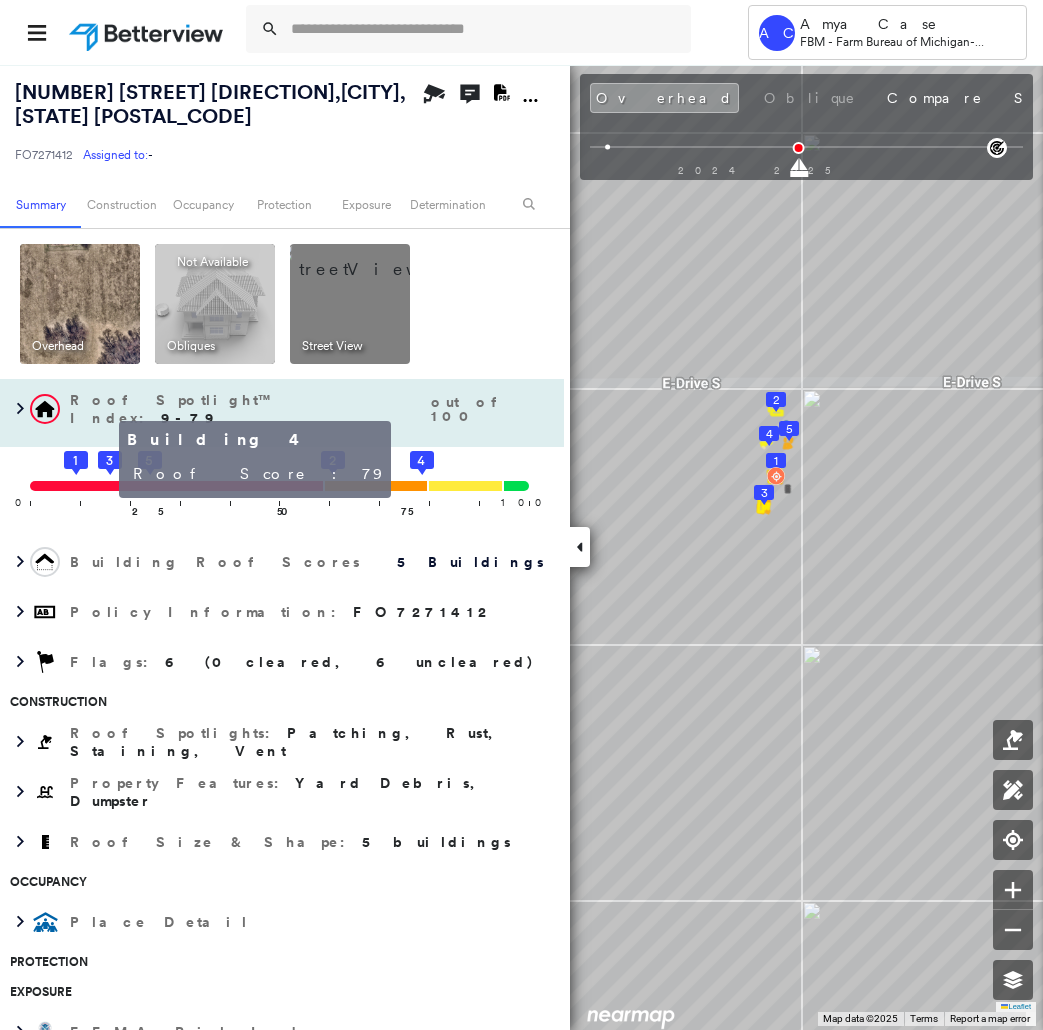 click 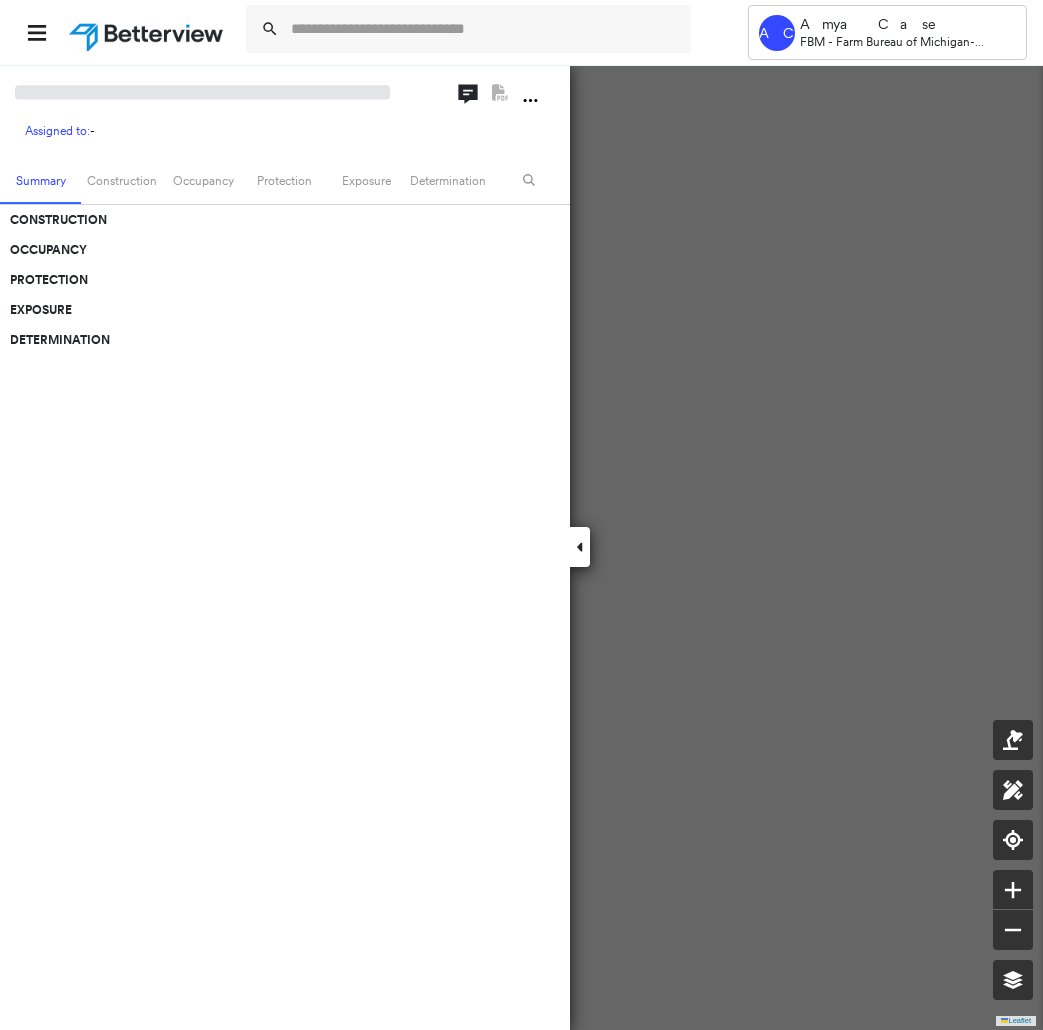 scroll, scrollTop: 0, scrollLeft: 0, axis: both 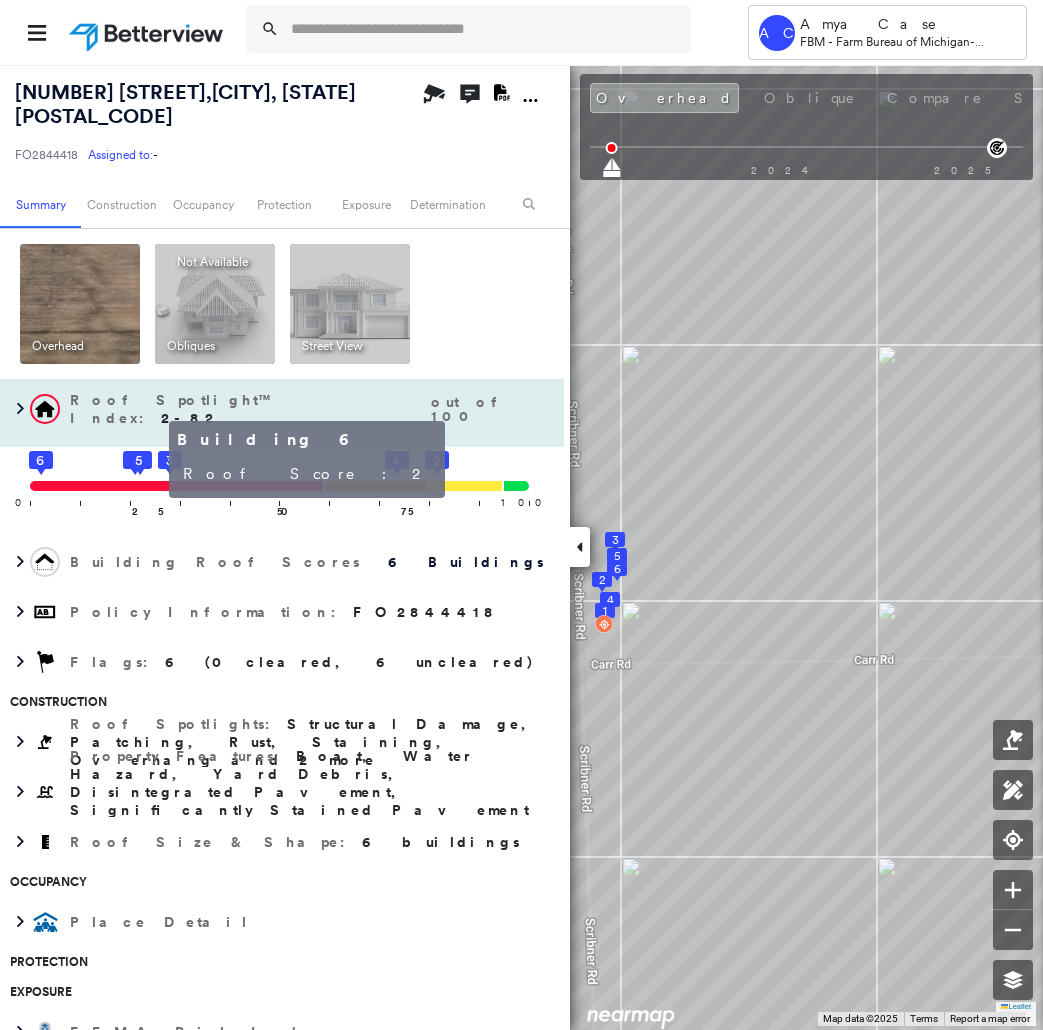click 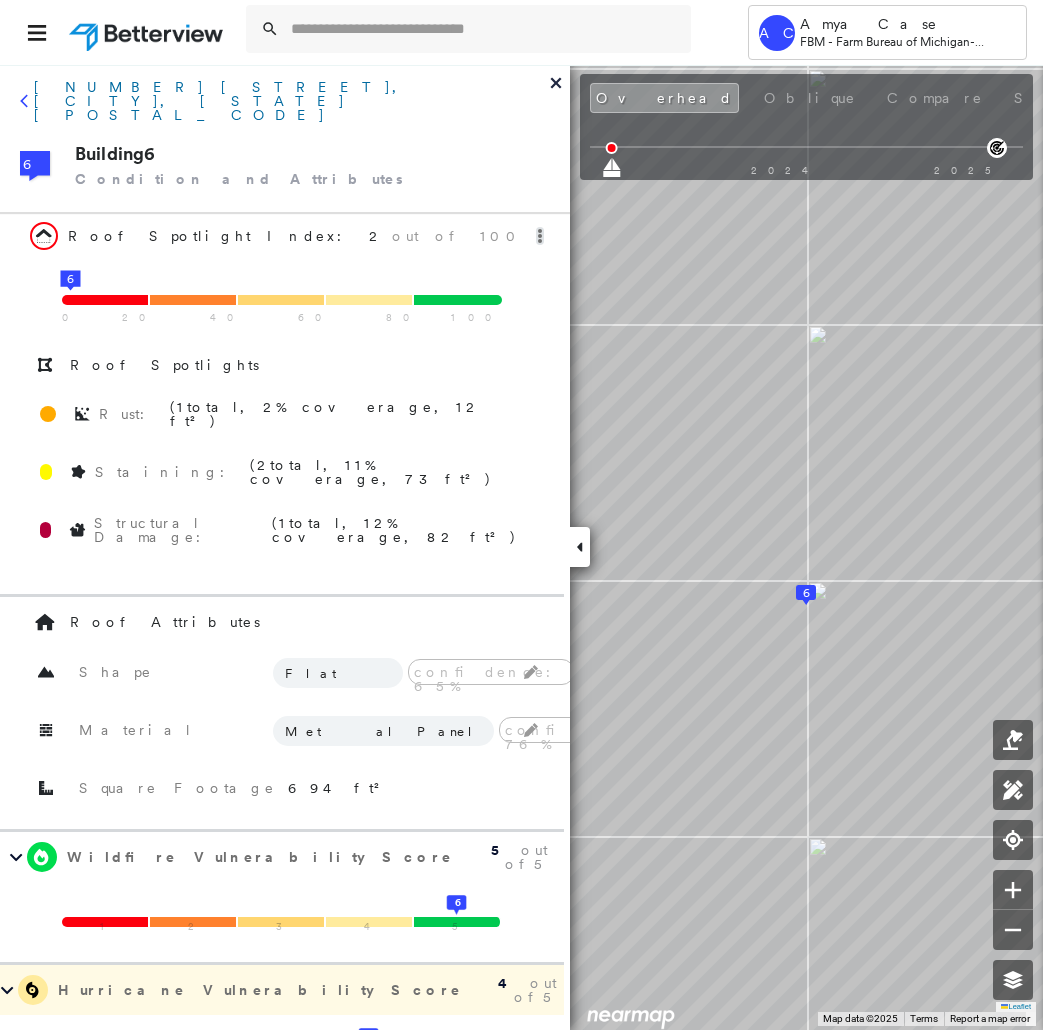 click on "[NUMBER] [STREET], [CITY], [STATE] [POSTAL_CODE]" at bounding box center [292, 101] 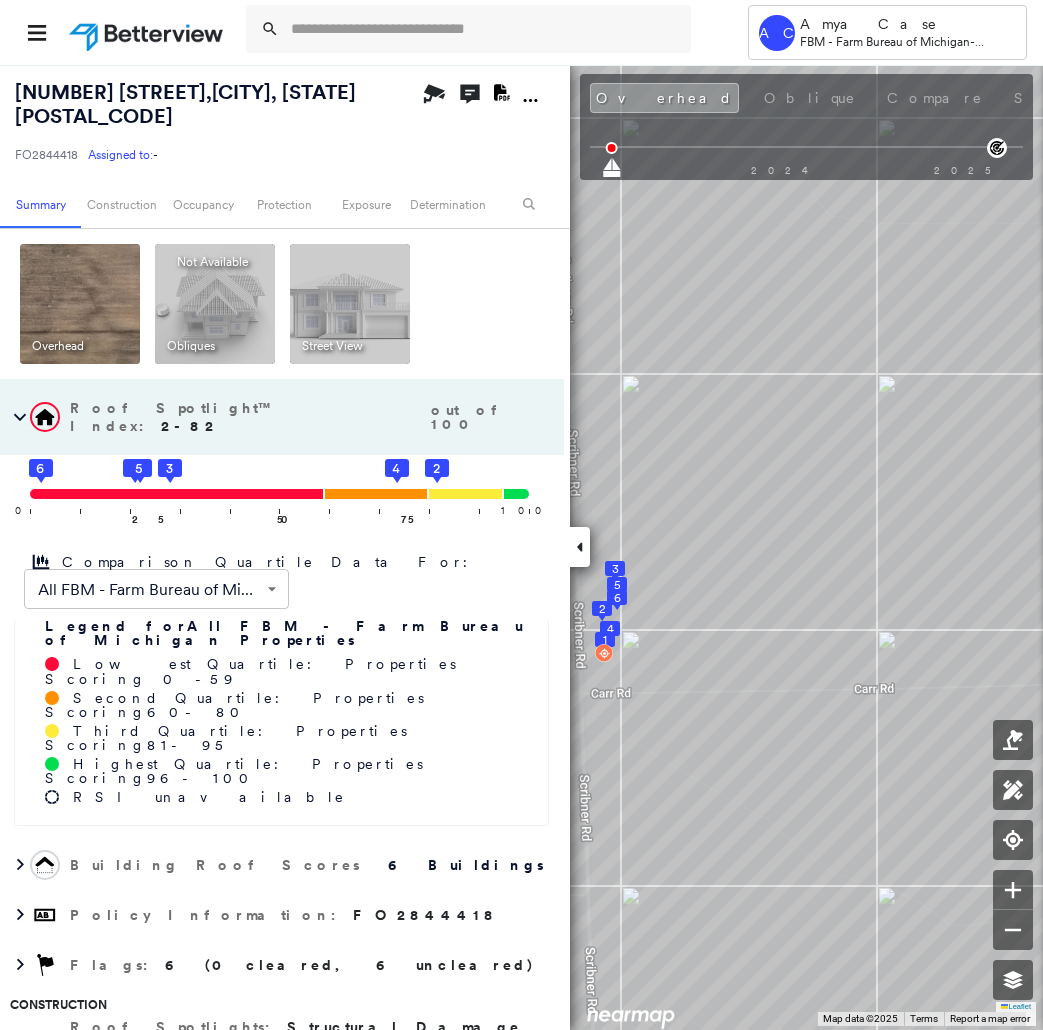 click on "[NUMBER] [STREET] ,  [CITY], [STATE] [POSTAL_CODE] [ALPHANUMERIC_ID] Assigned to:  - Assigned to:  - [ALPHANUMERIC_ID] Assigned to:  - Open Comments Download PDF Report" at bounding box center (285, 122) 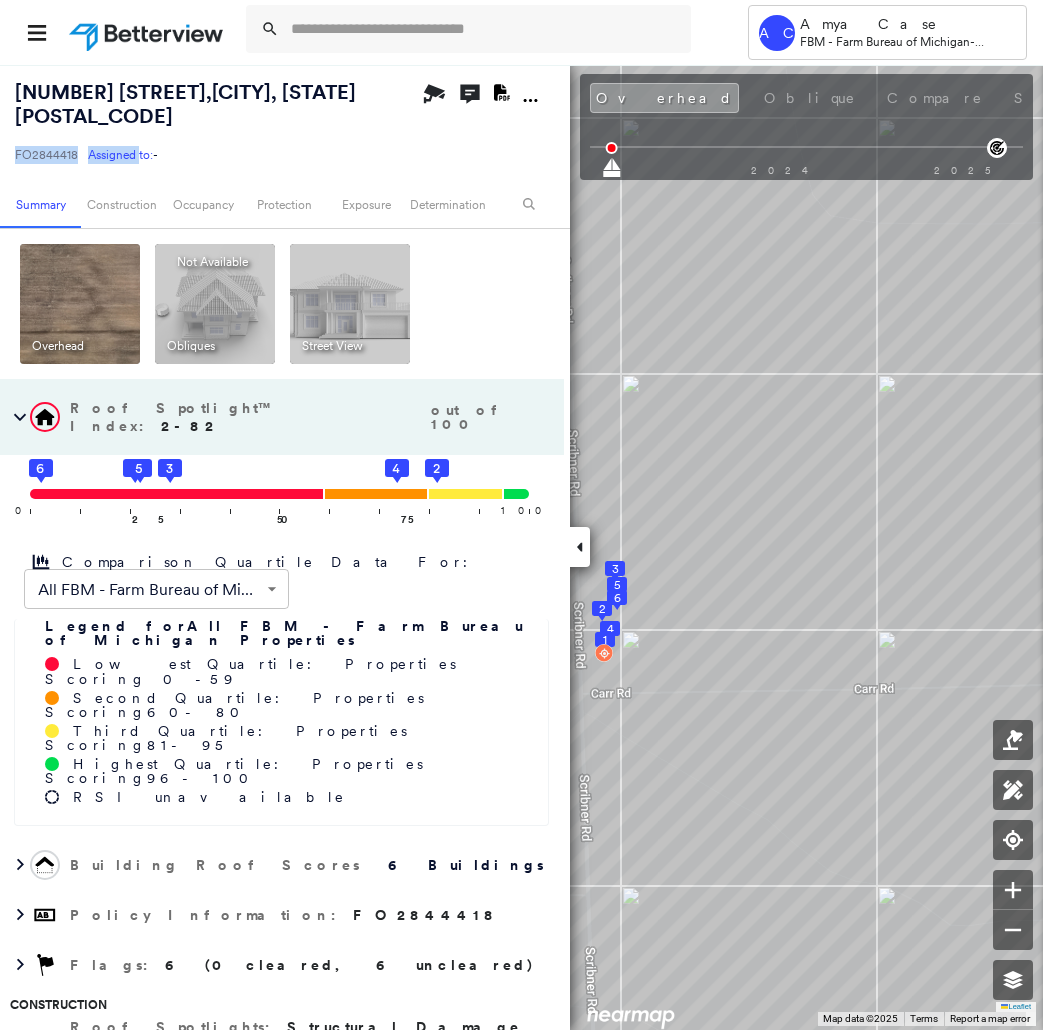 click on "FO2844418" at bounding box center (46, 154) 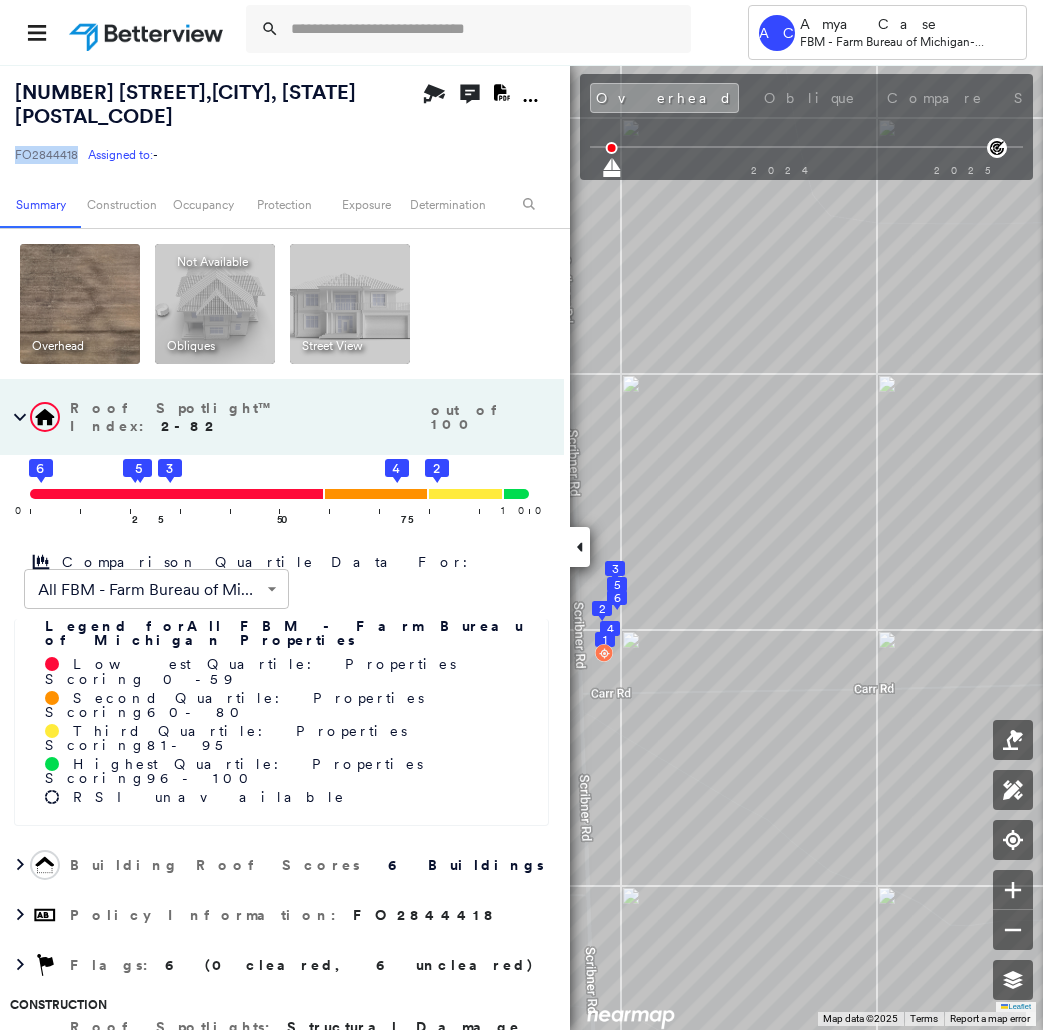drag, startPoint x: 75, startPoint y: 150, endPoint x: 6, endPoint y: 148, distance: 69.02898 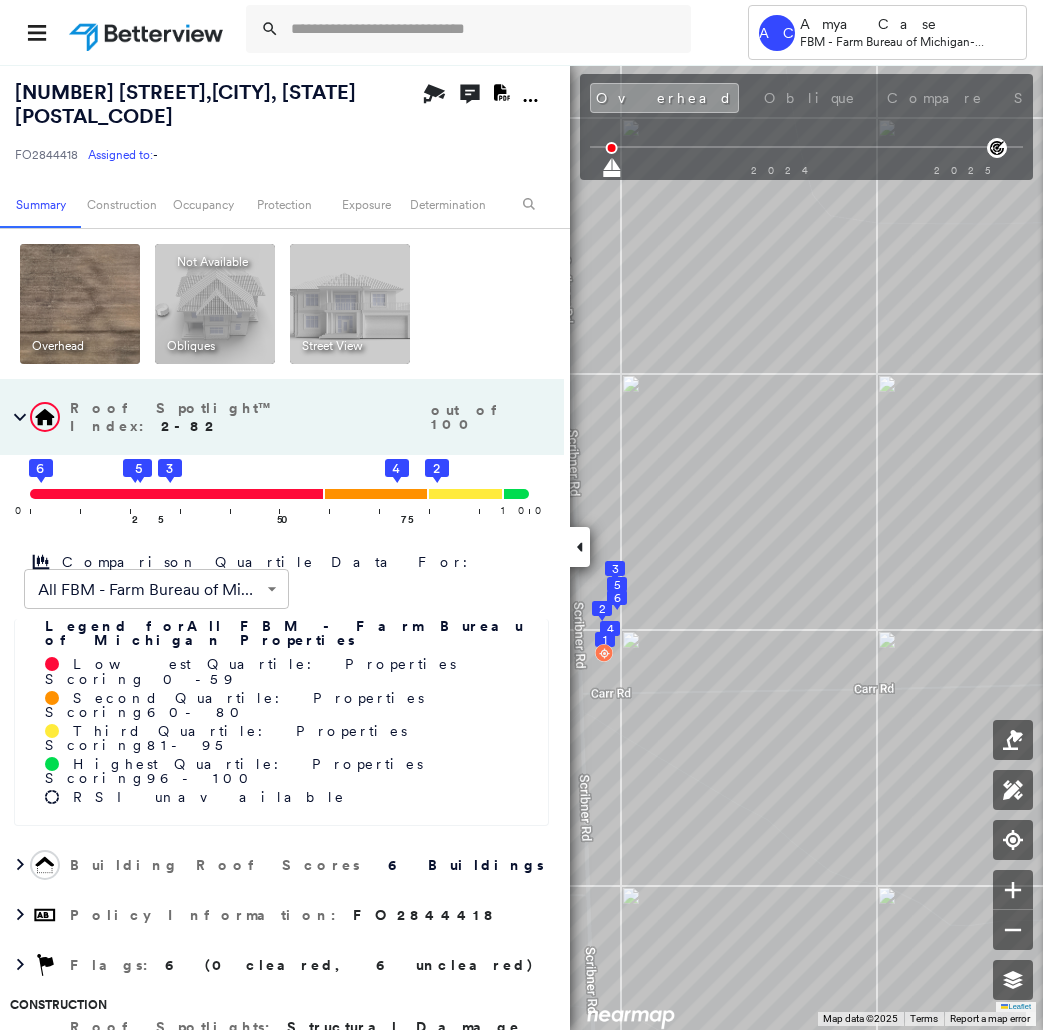 click on "0 100 25 1 6 5 50 3 75 4 2" at bounding box center [282, 500] 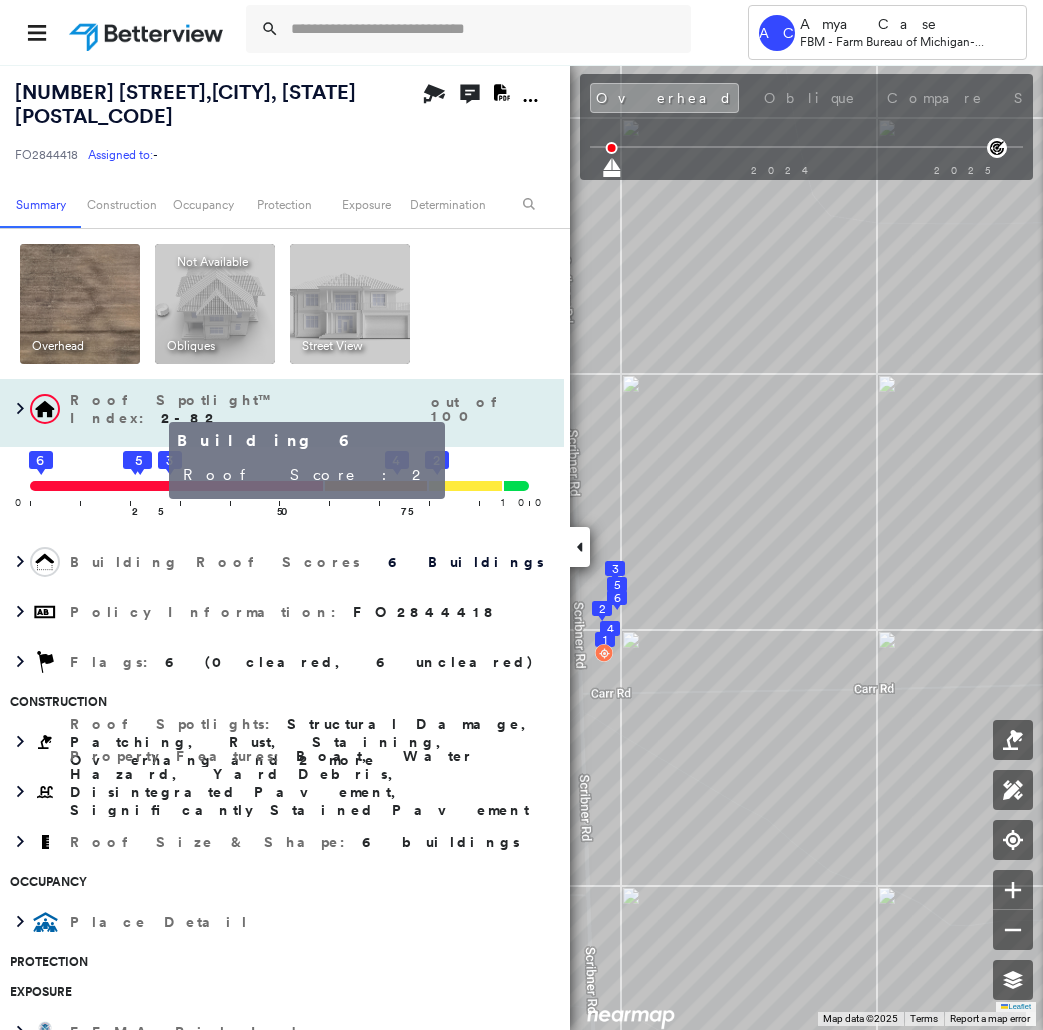 drag, startPoint x: 52, startPoint y: 464, endPoint x: 44, endPoint y: 456, distance: 11.313708 